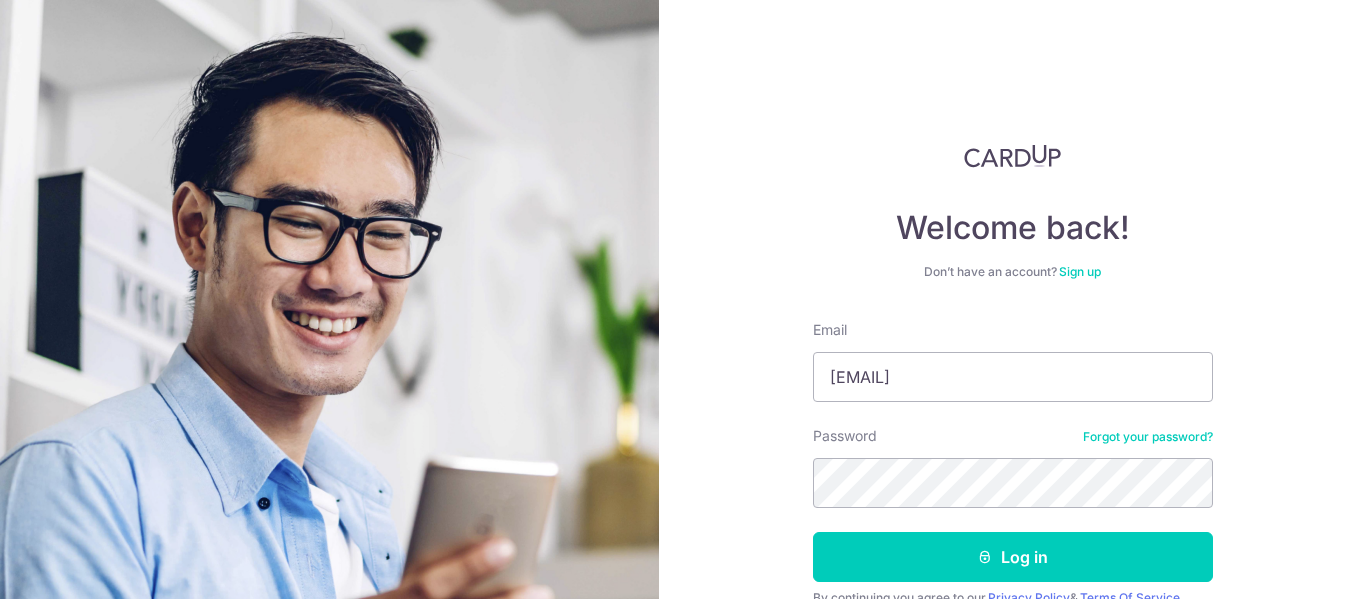 scroll, scrollTop: 0, scrollLeft: 0, axis: both 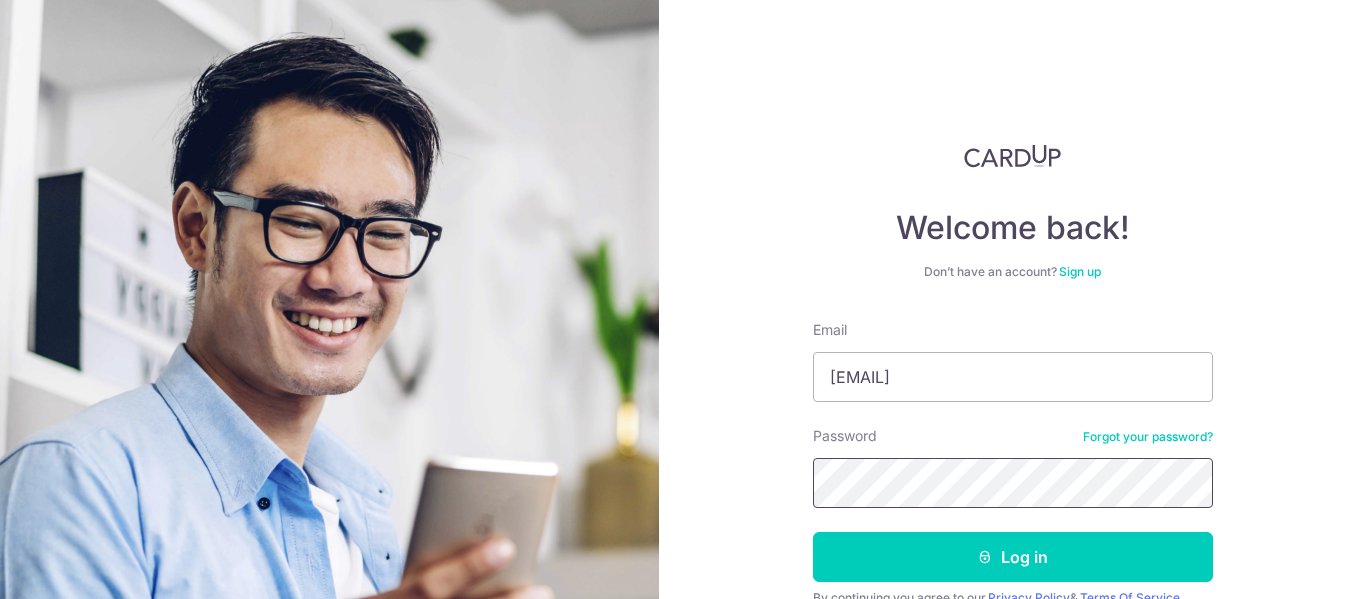 click on "Log in" at bounding box center (1013, 557) 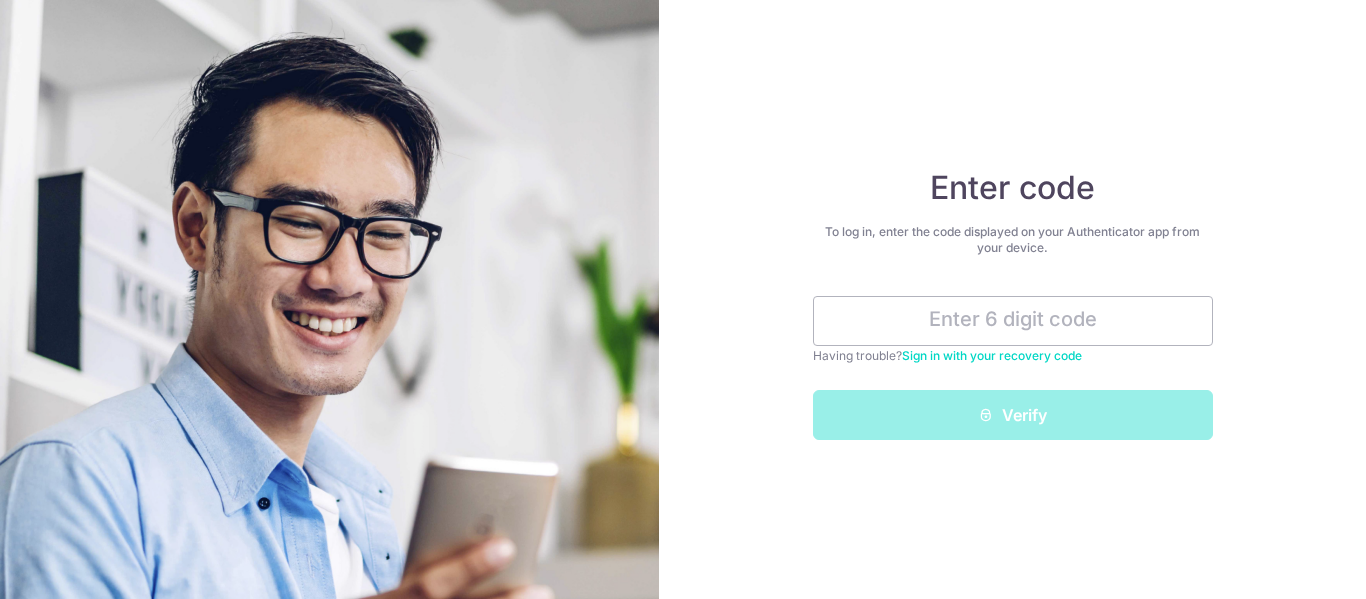 scroll, scrollTop: 0, scrollLeft: 0, axis: both 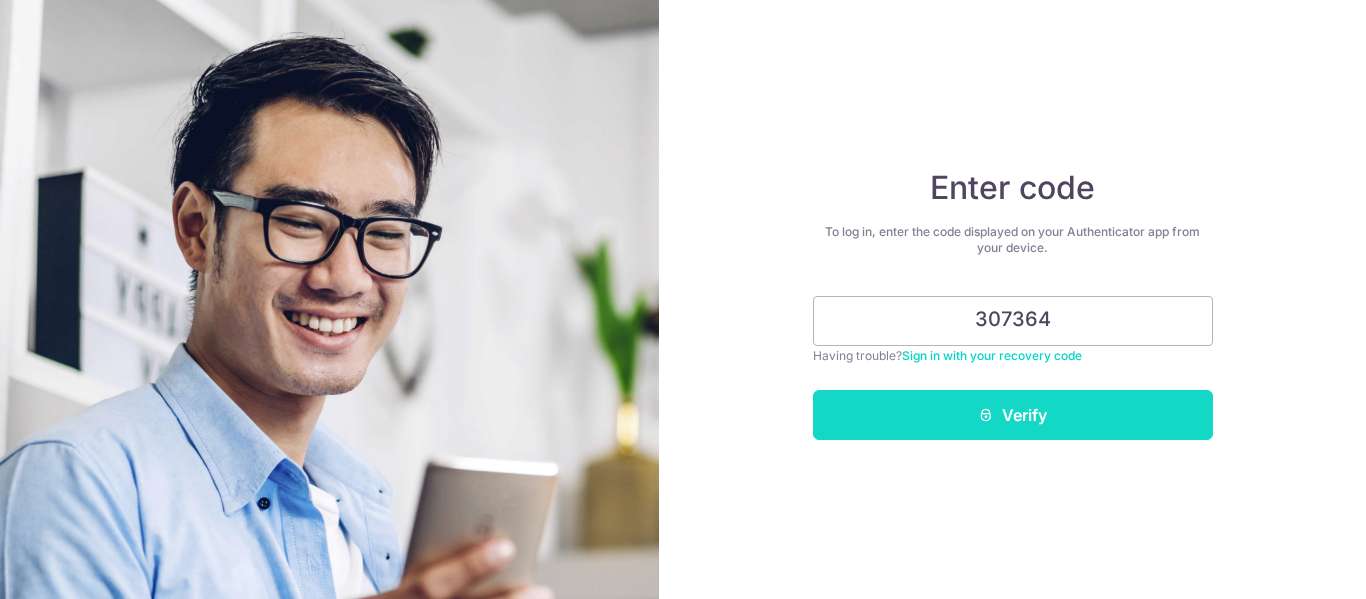 type on "307364" 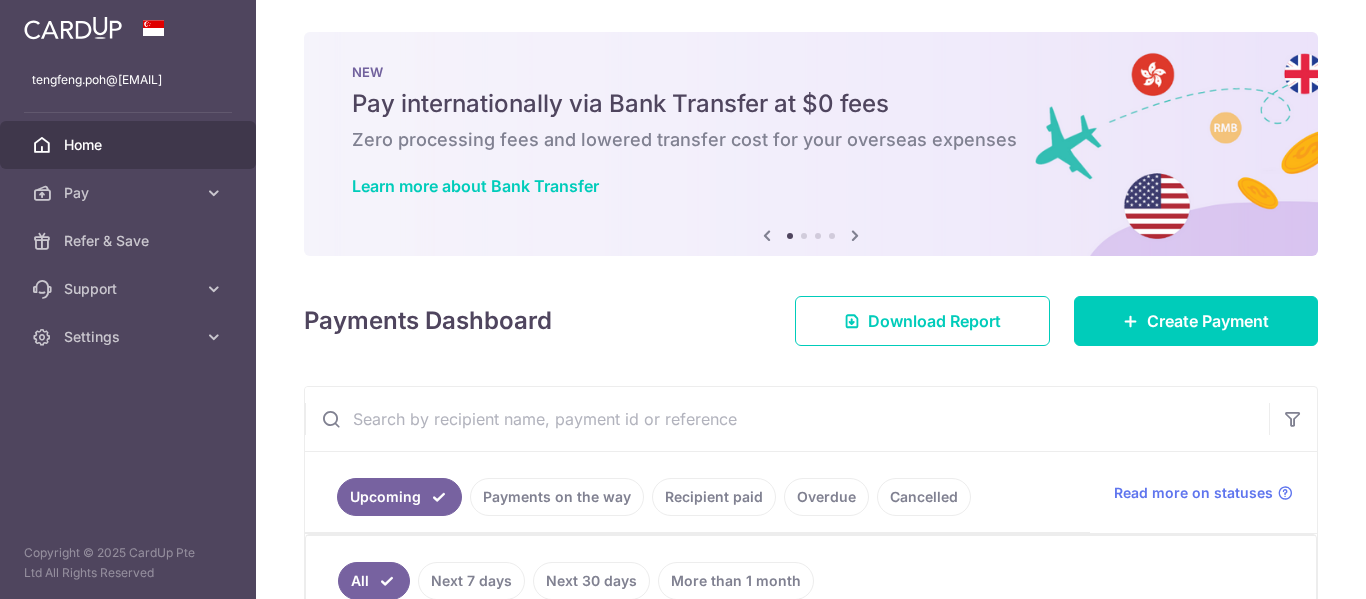 scroll, scrollTop: 0, scrollLeft: 0, axis: both 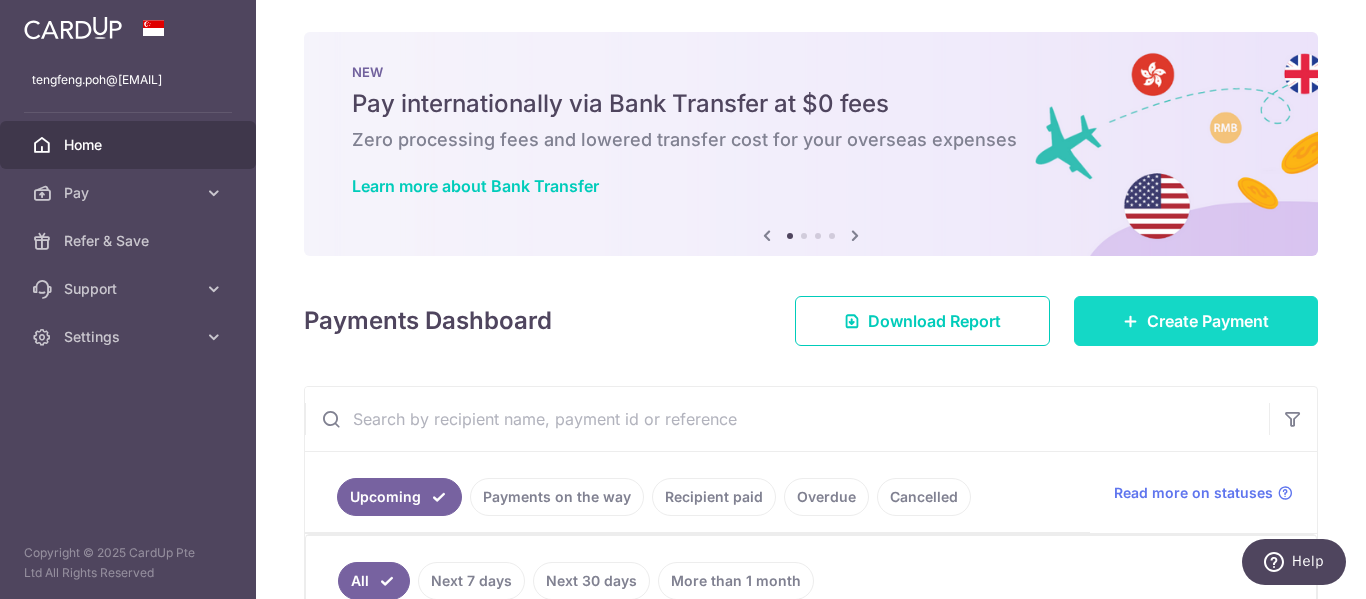 click on "Create Payment" at bounding box center [1208, 321] 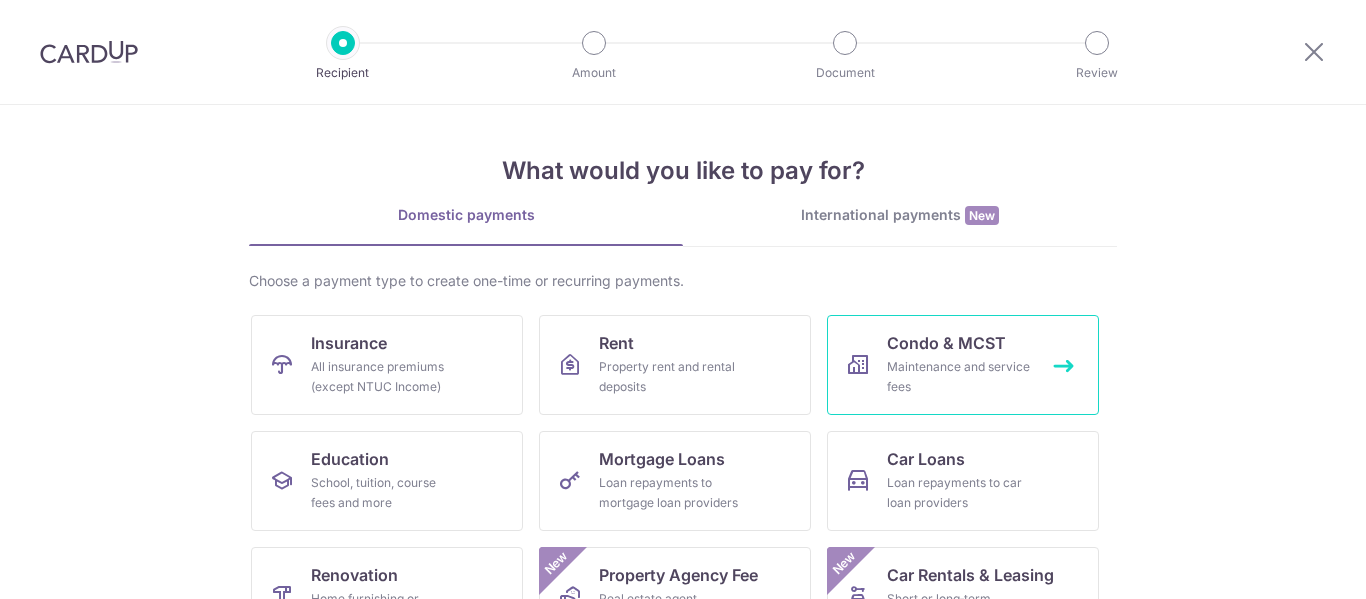 scroll, scrollTop: 0, scrollLeft: 0, axis: both 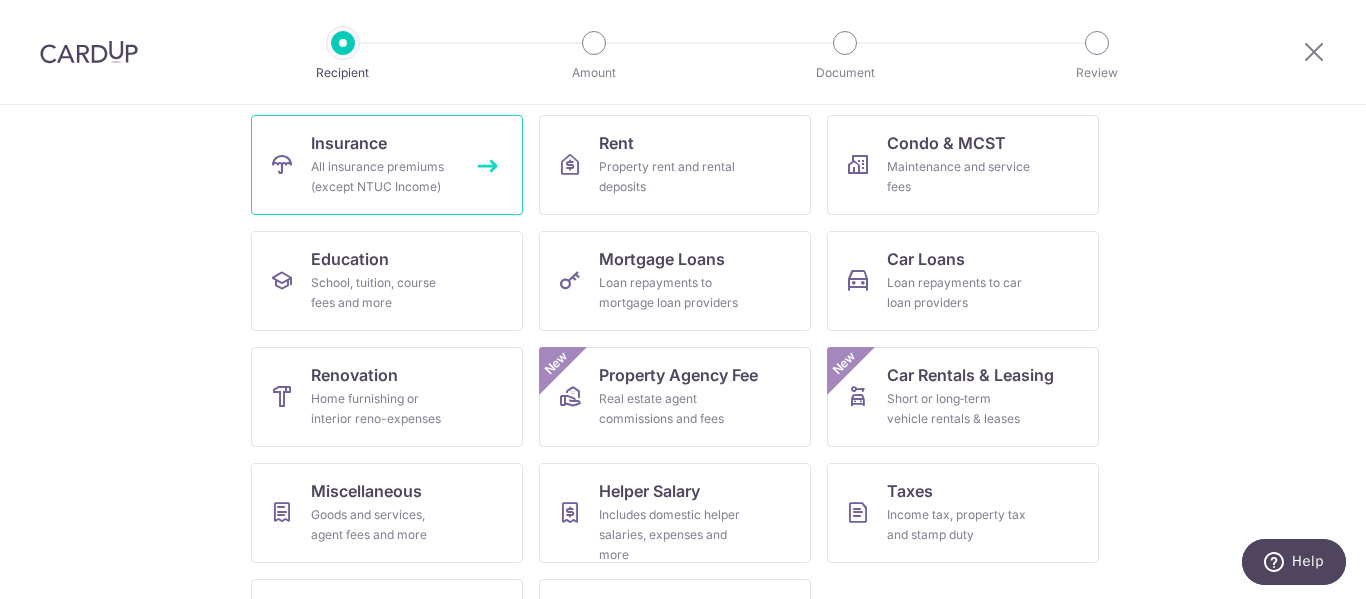 click on "All insurance premiums (except NTUC Income)" at bounding box center (383, 177) 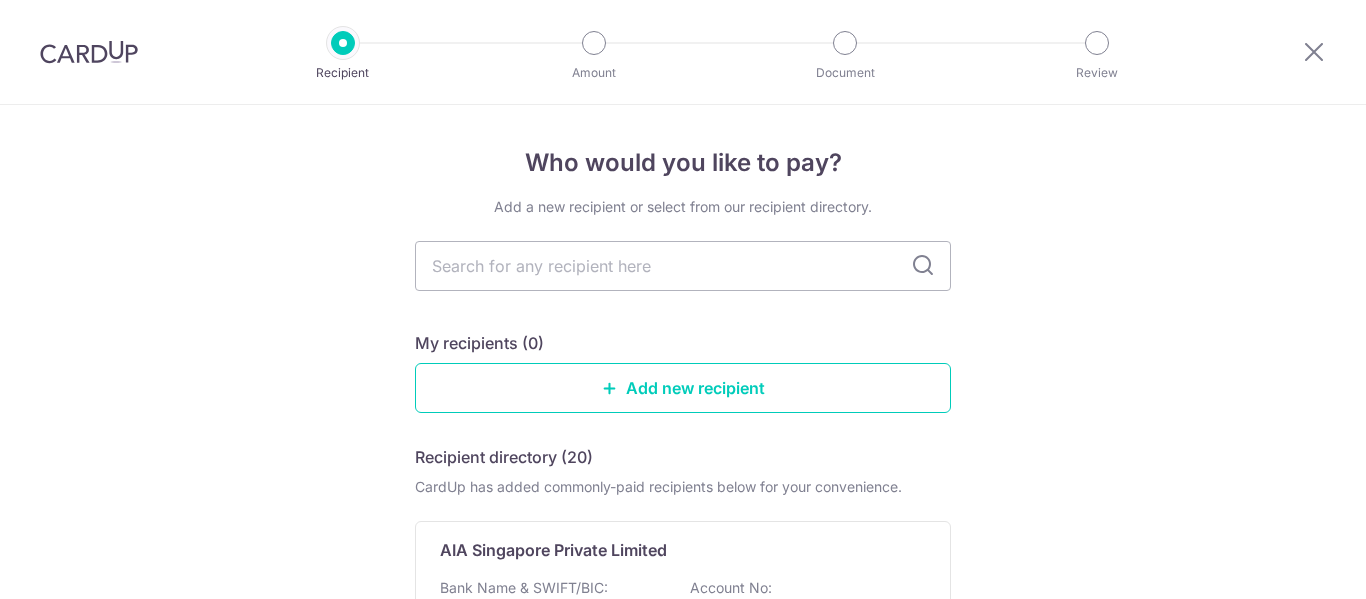 scroll, scrollTop: 0, scrollLeft: 0, axis: both 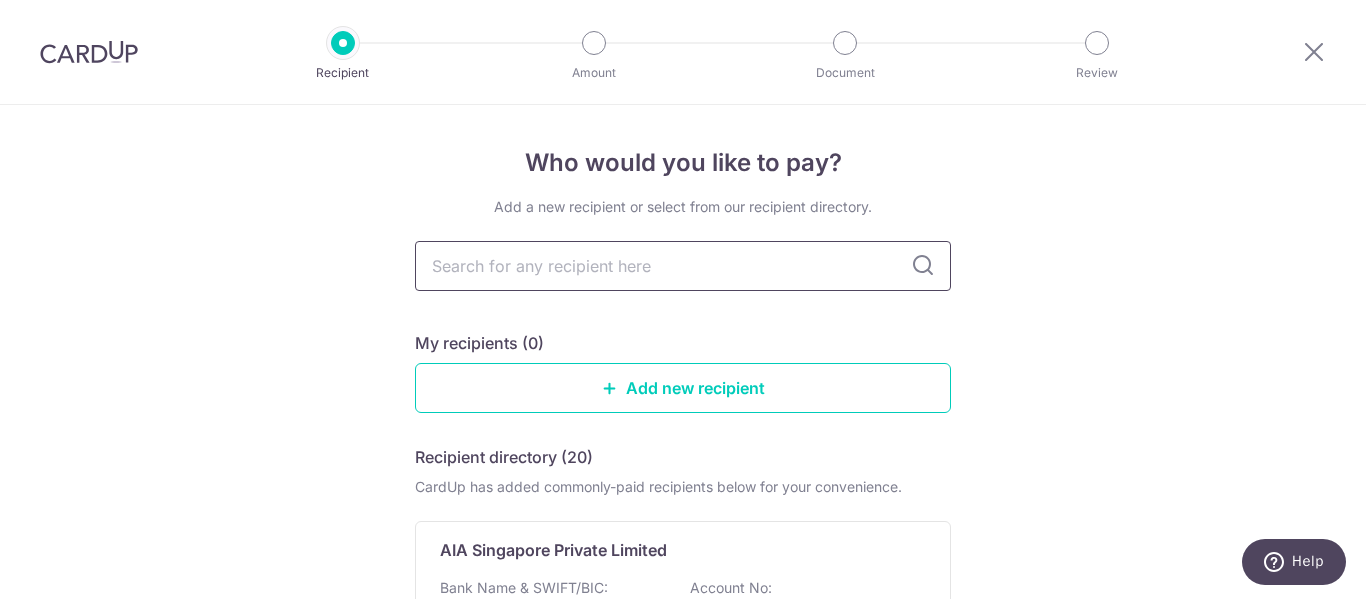 click at bounding box center [683, 266] 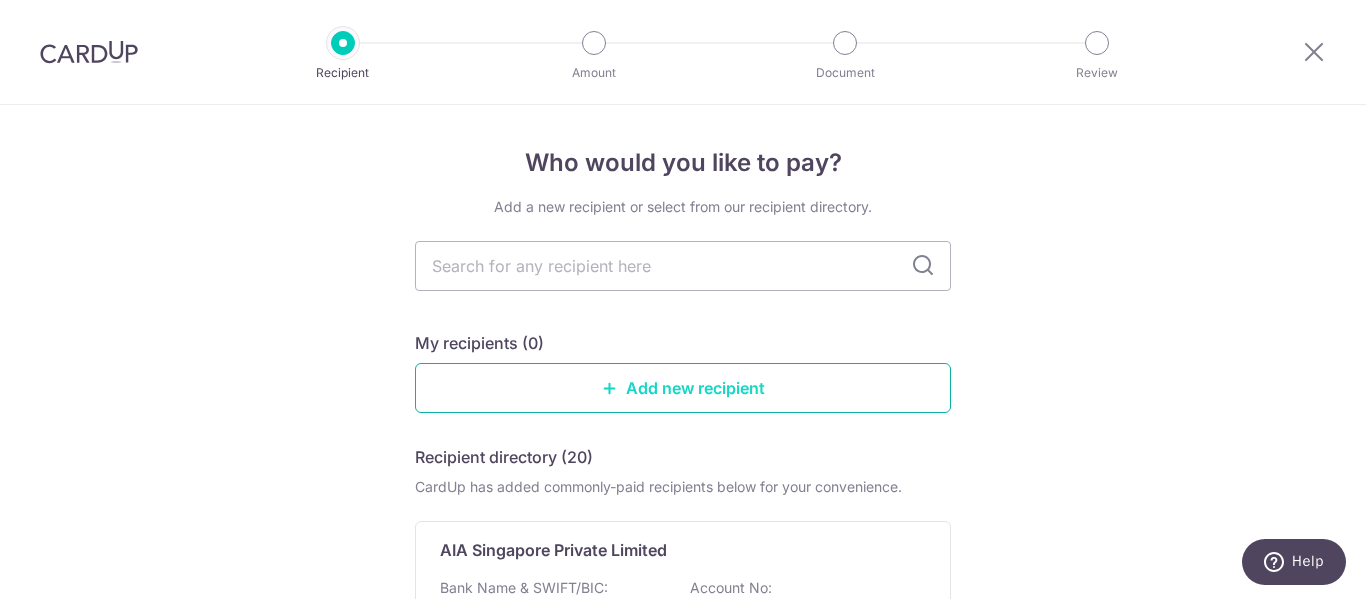 click on "Add new recipient" at bounding box center [683, 388] 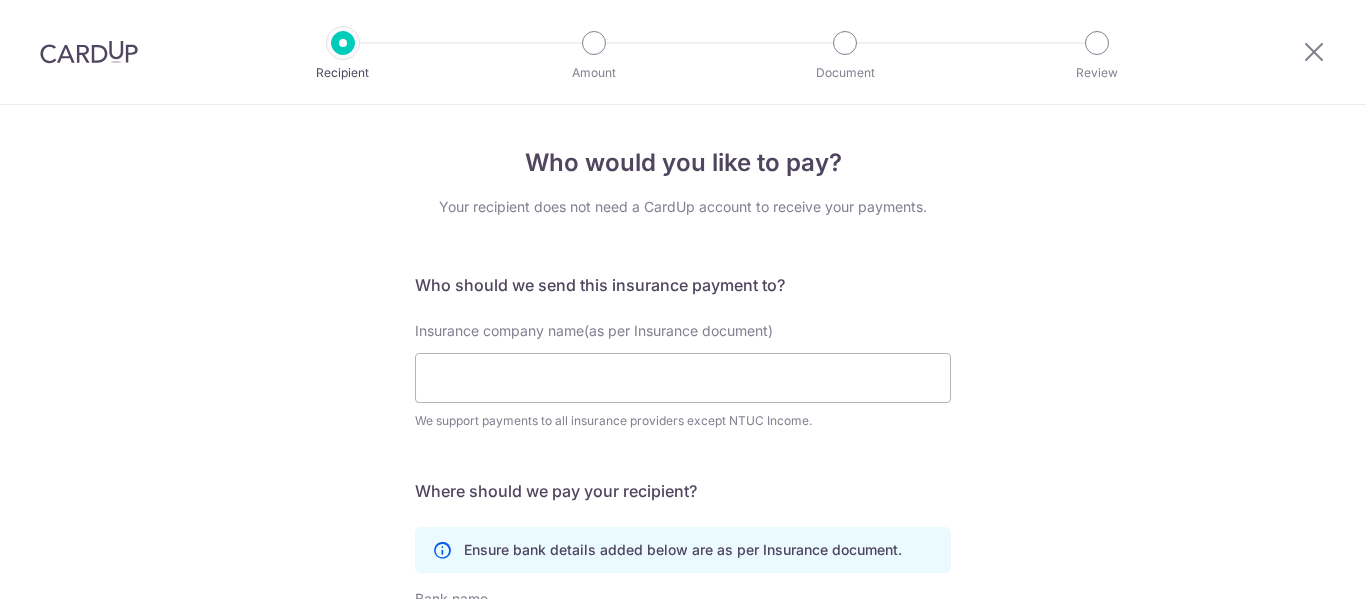scroll, scrollTop: 0, scrollLeft: 0, axis: both 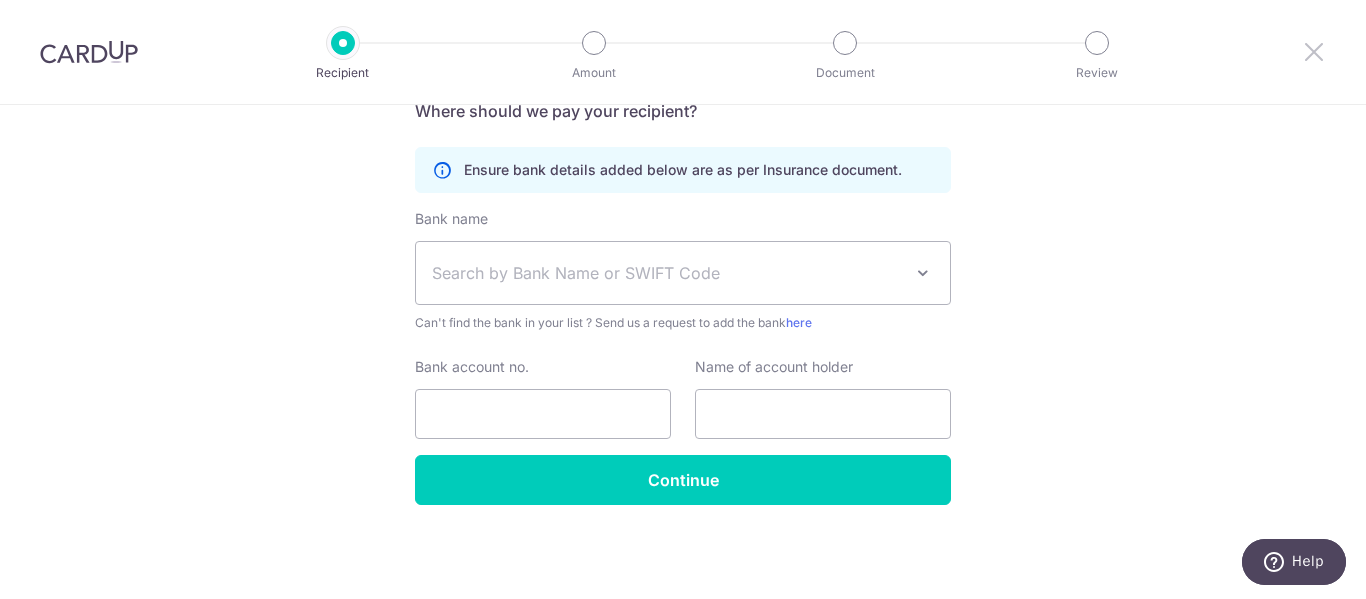 click at bounding box center [1314, 51] 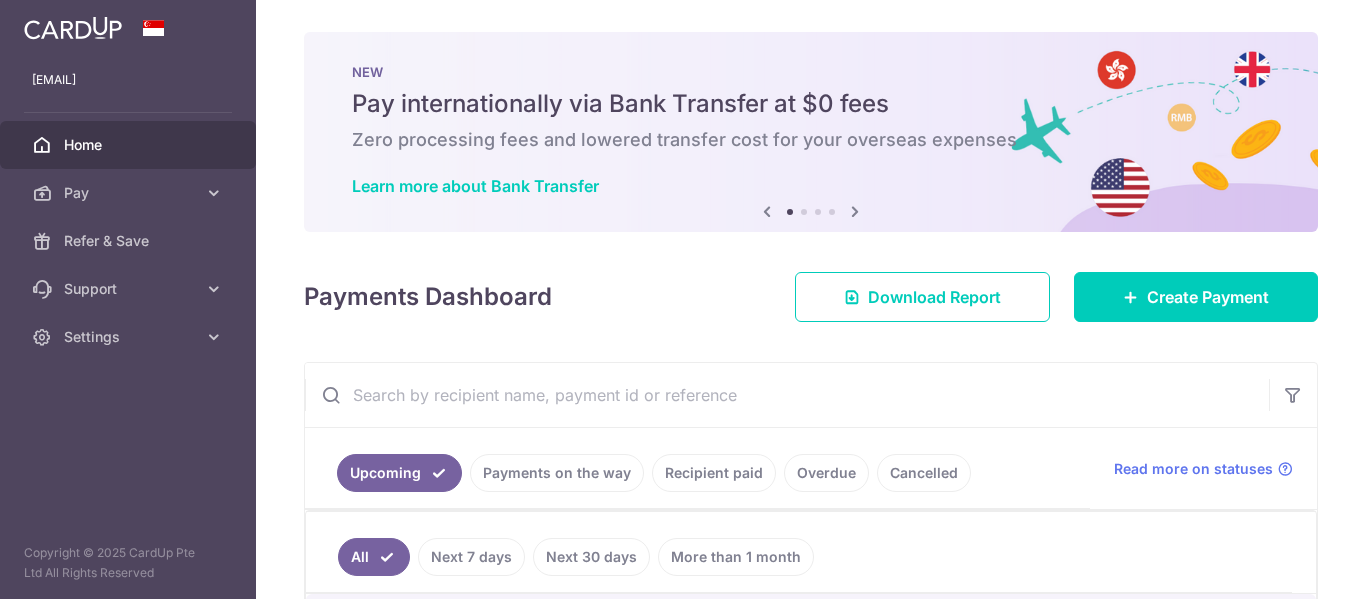 scroll, scrollTop: 0, scrollLeft: 0, axis: both 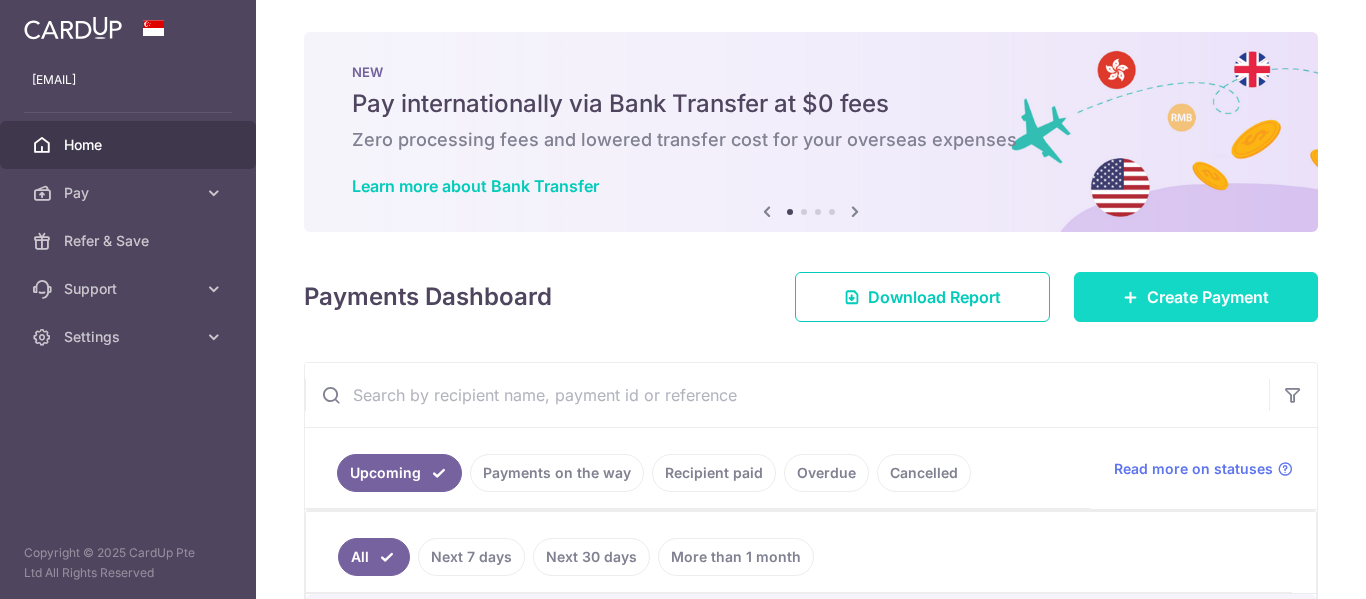 click on "Create Payment" at bounding box center [1208, 297] 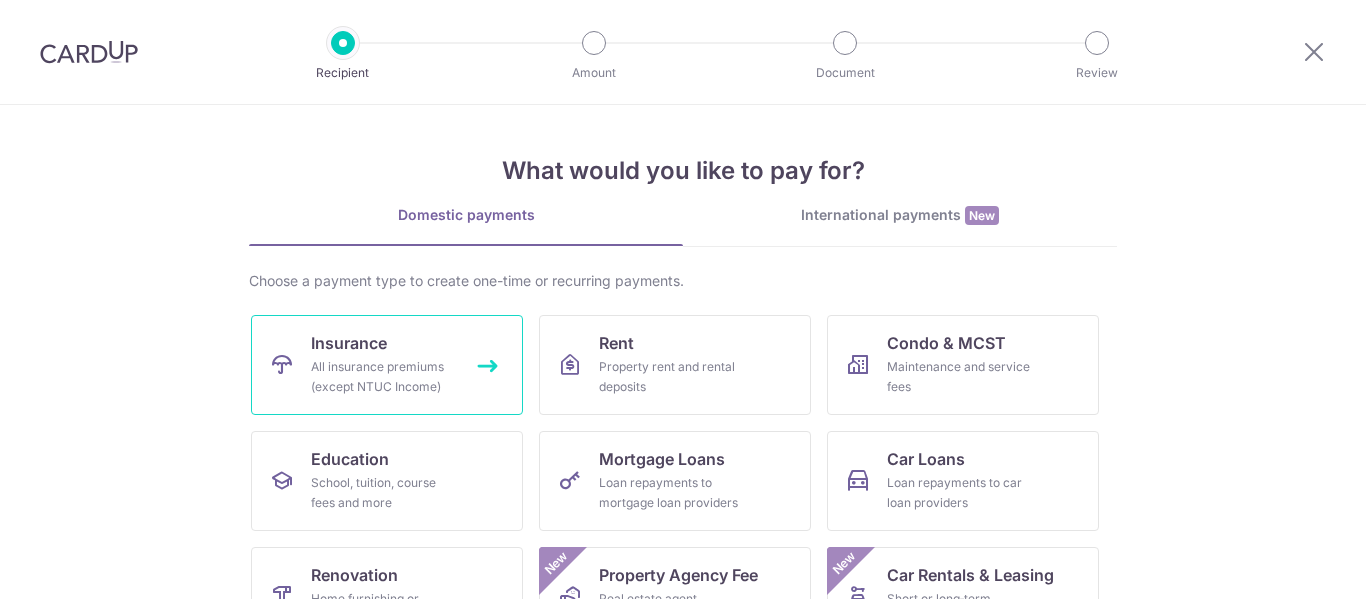 scroll, scrollTop: 0, scrollLeft: 0, axis: both 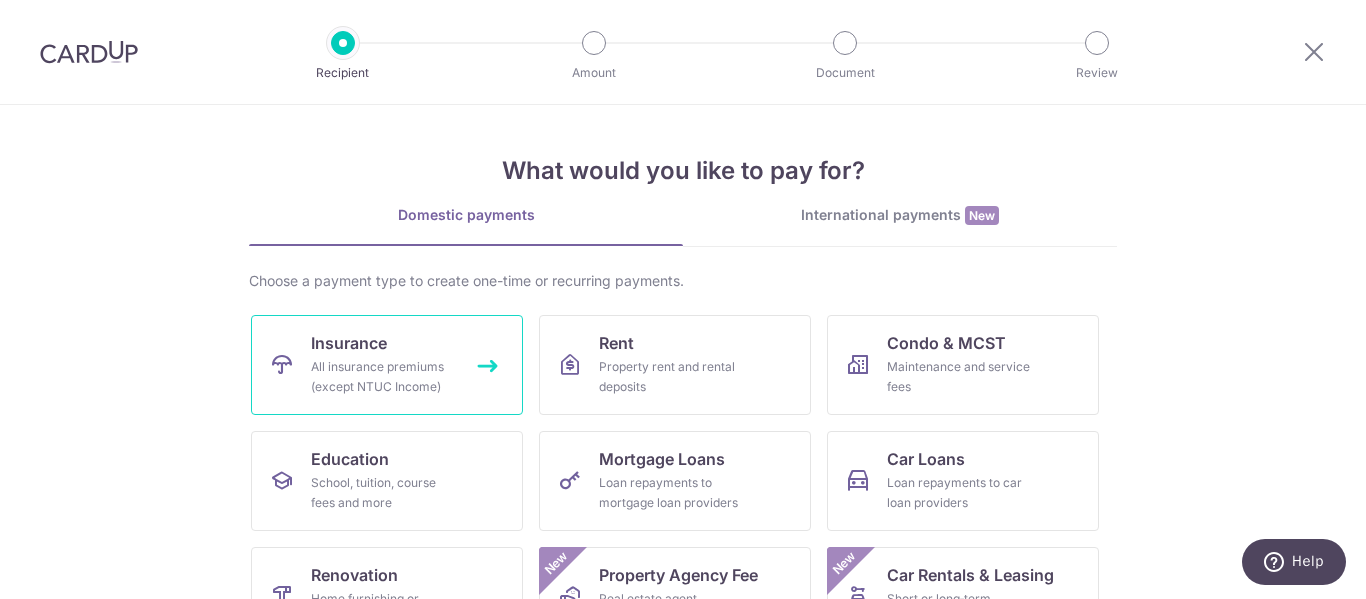 click on "All insurance premiums (except NTUC Income)" at bounding box center (383, 377) 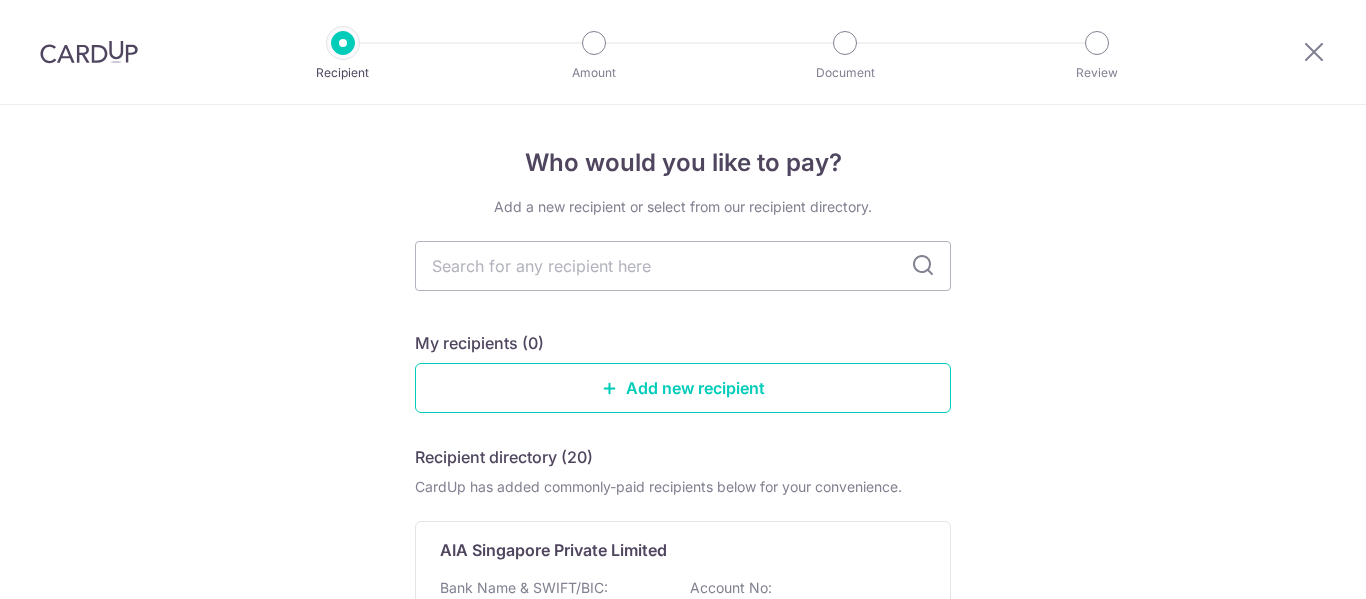 scroll, scrollTop: 0, scrollLeft: 0, axis: both 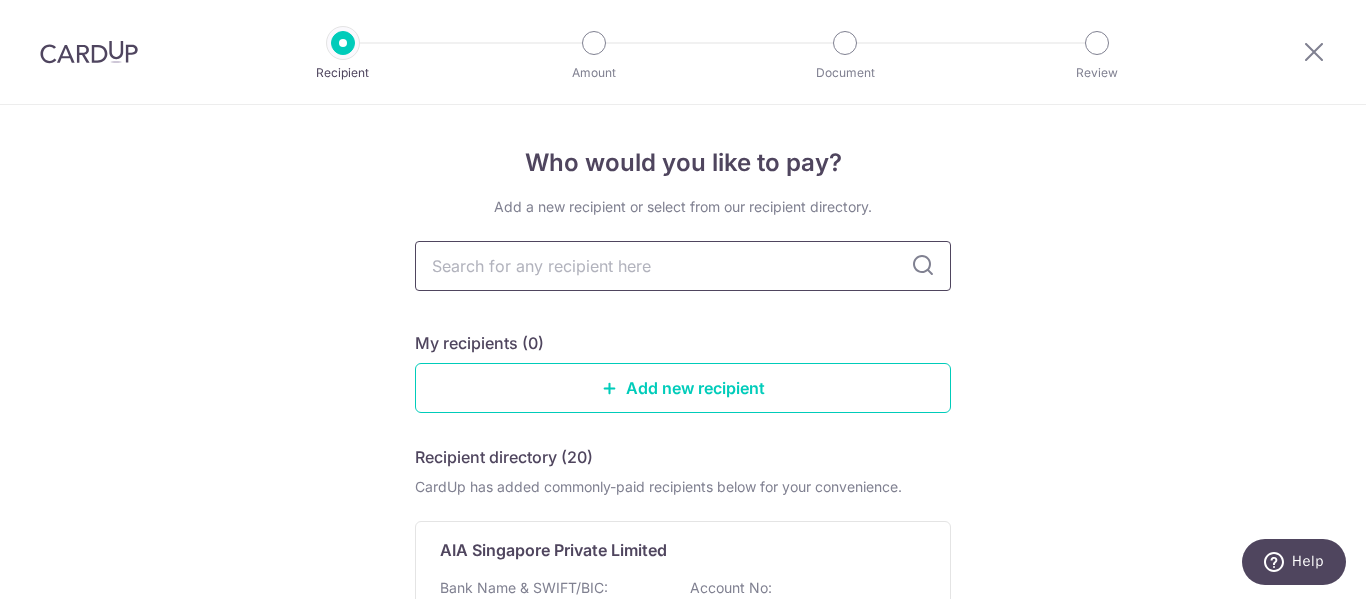 click at bounding box center [683, 266] 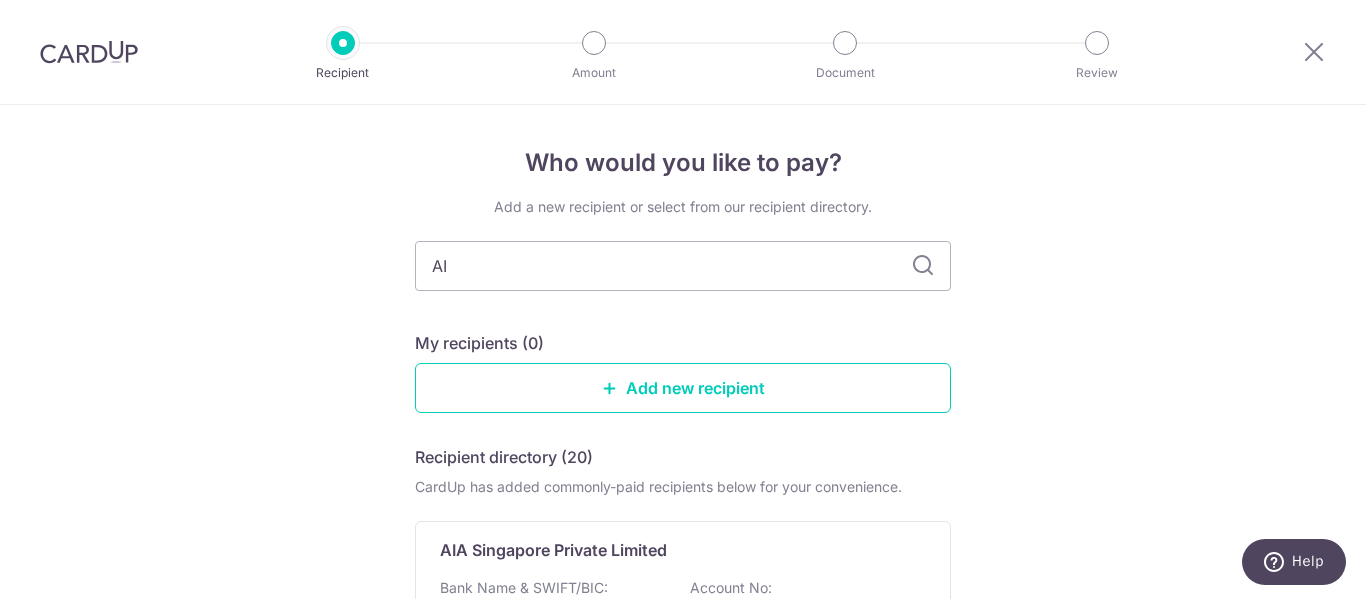 type on "AIA" 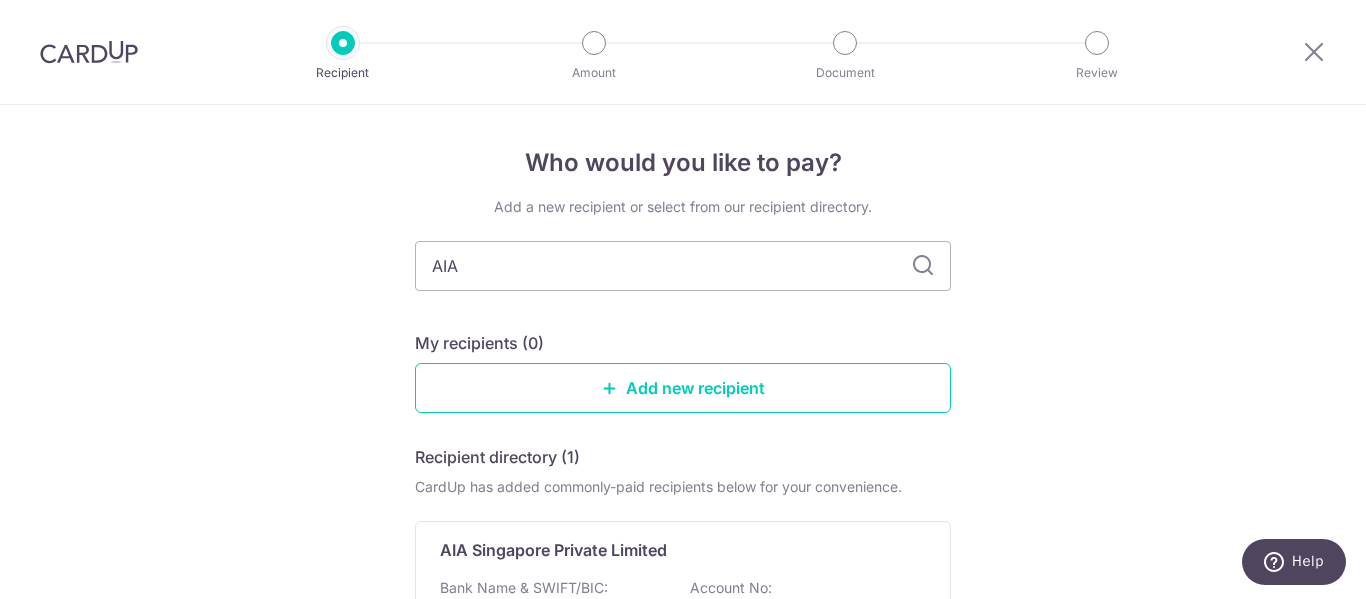 click at bounding box center (923, 266) 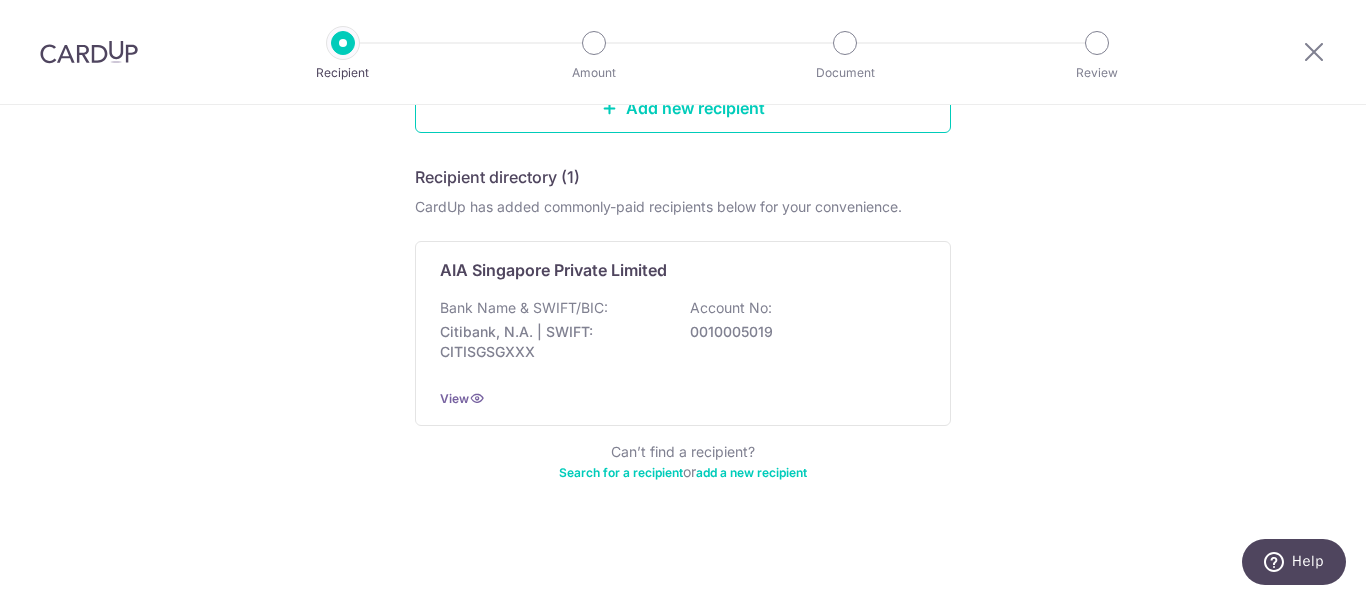 scroll, scrollTop: 281, scrollLeft: 0, axis: vertical 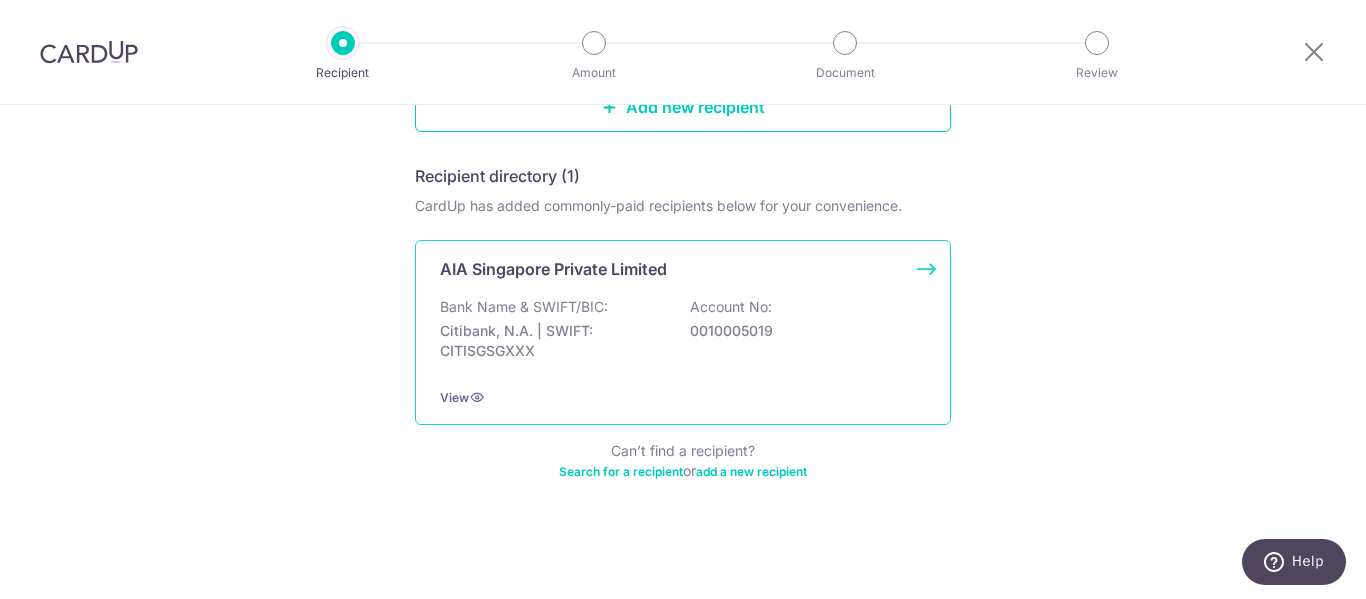 click on "Bank Name & SWIFT/BIC:
Citibank, N.A. | SWIFT: CITISGSGXXX
Account No:
0010005019" at bounding box center (683, 334) 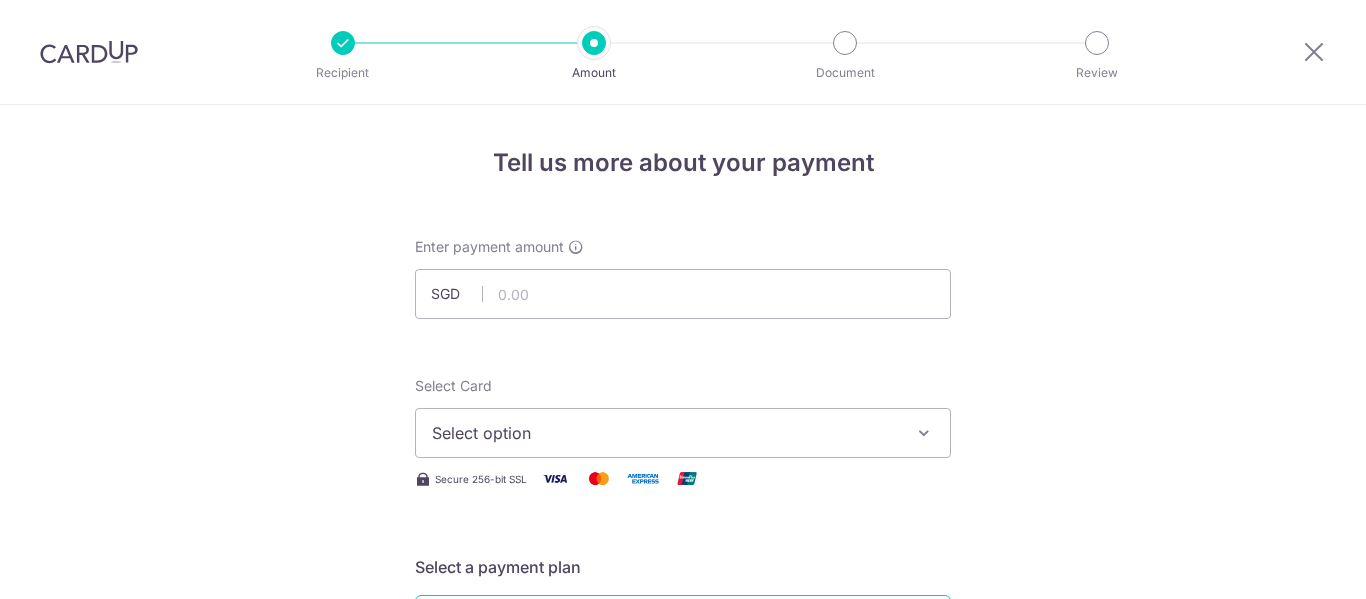 scroll, scrollTop: 0, scrollLeft: 0, axis: both 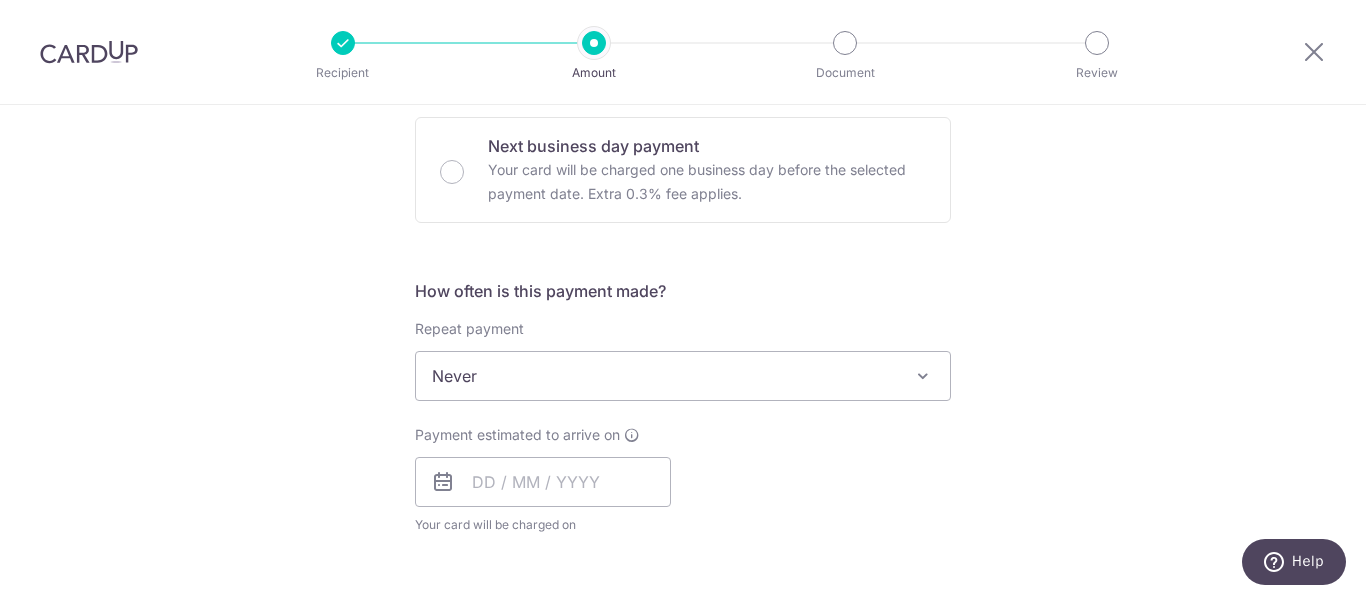 click on "Never" at bounding box center (683, 376) 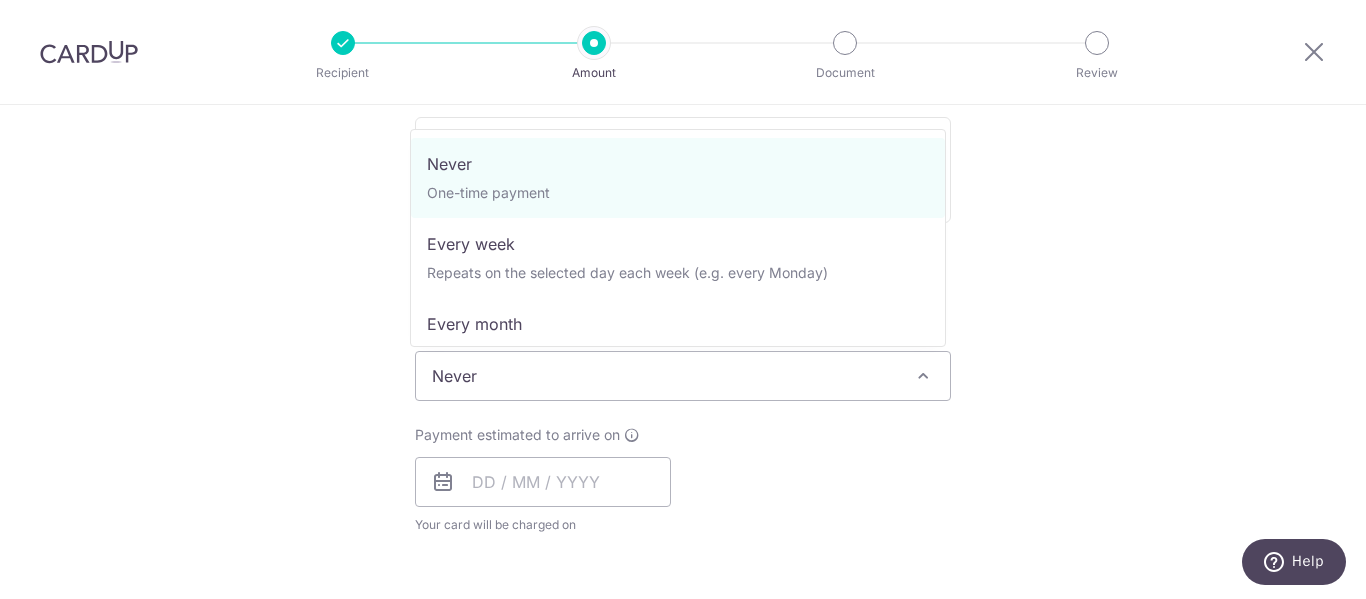 click on "Never" at bounding box center (683, 376) 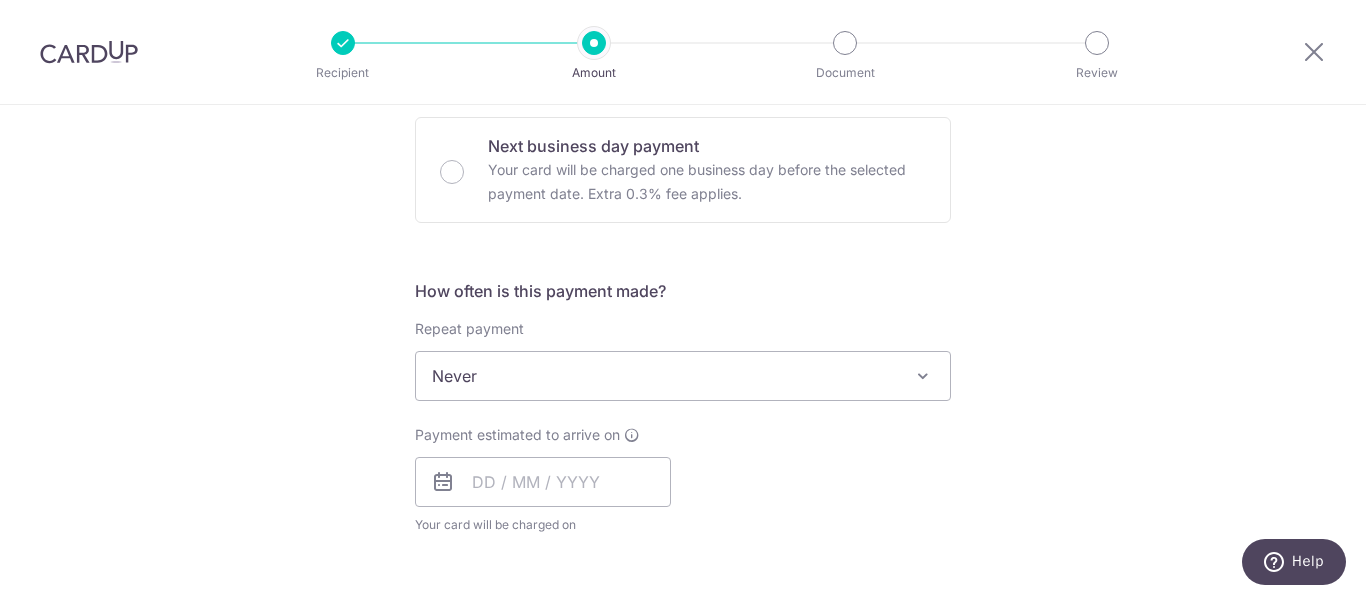 click on "Tell us more about your payment
Enter payment amount
SGD
Select Card
Select option
Add credit card
Your Cards
**** 1298
**** 6030
**** 3432
**** 1001
Secure 256-bit SSL
Text
New card details" at bounding box center (683, 409) 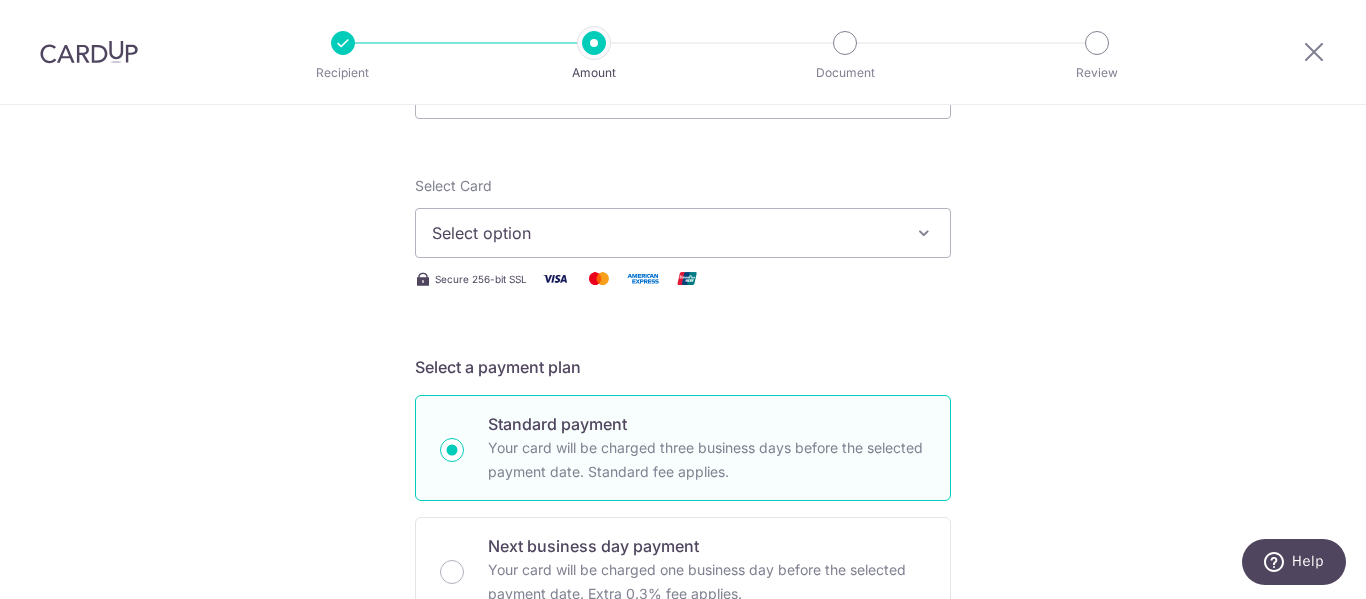 click on "Select option" at bounding box center (665, 233) 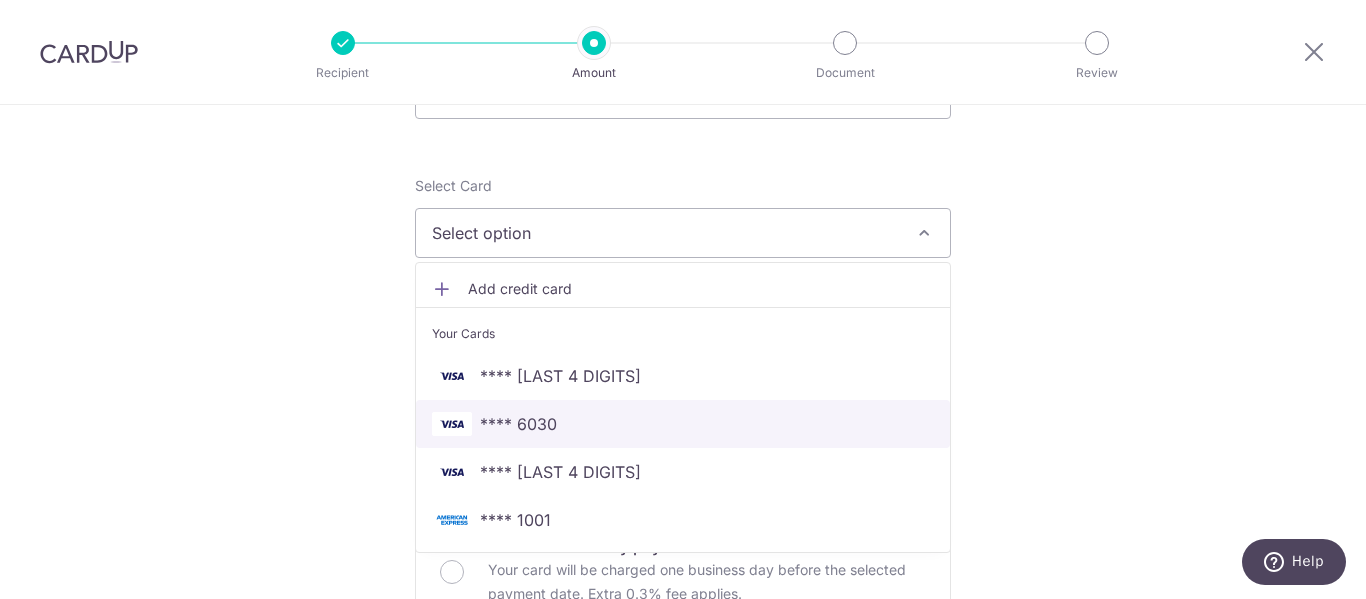 click on "**** 6030" at bounding box center (518, 424) 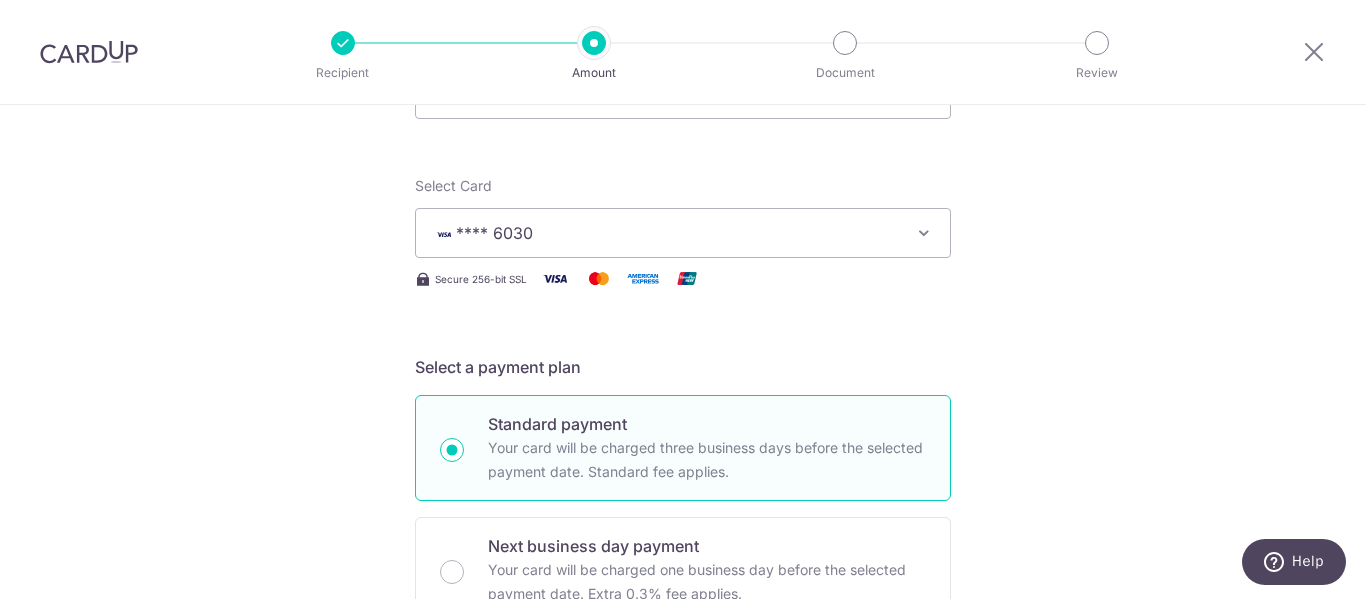 click on "Tell us more about your payment
Enter payment amount
SGD
Select Card
**** 6030
Add credit card
Your Cards
**** 1298
**** 6030
**** 3432
**** 1001
Secure 256-bit SSL
Text
New card details
Card" at bounding box center (683, 809) 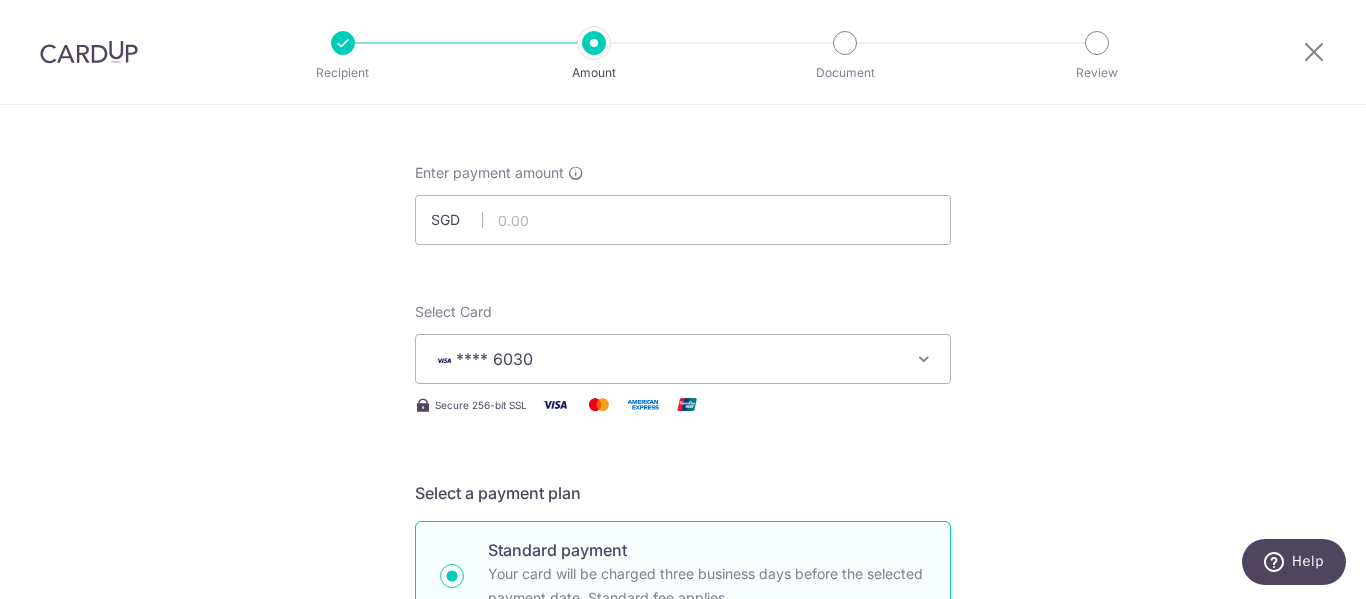 scroll, scrollTop: 0, scrollLeft: 0, axis: both 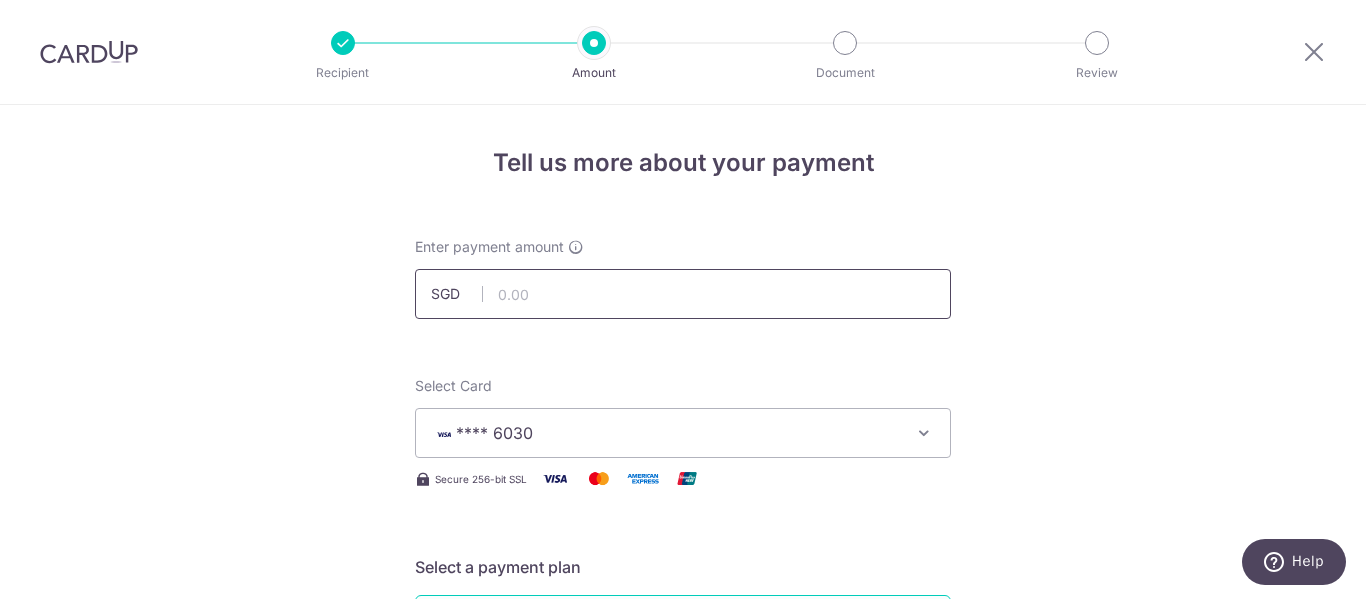 click at bounding box center (683, 294) 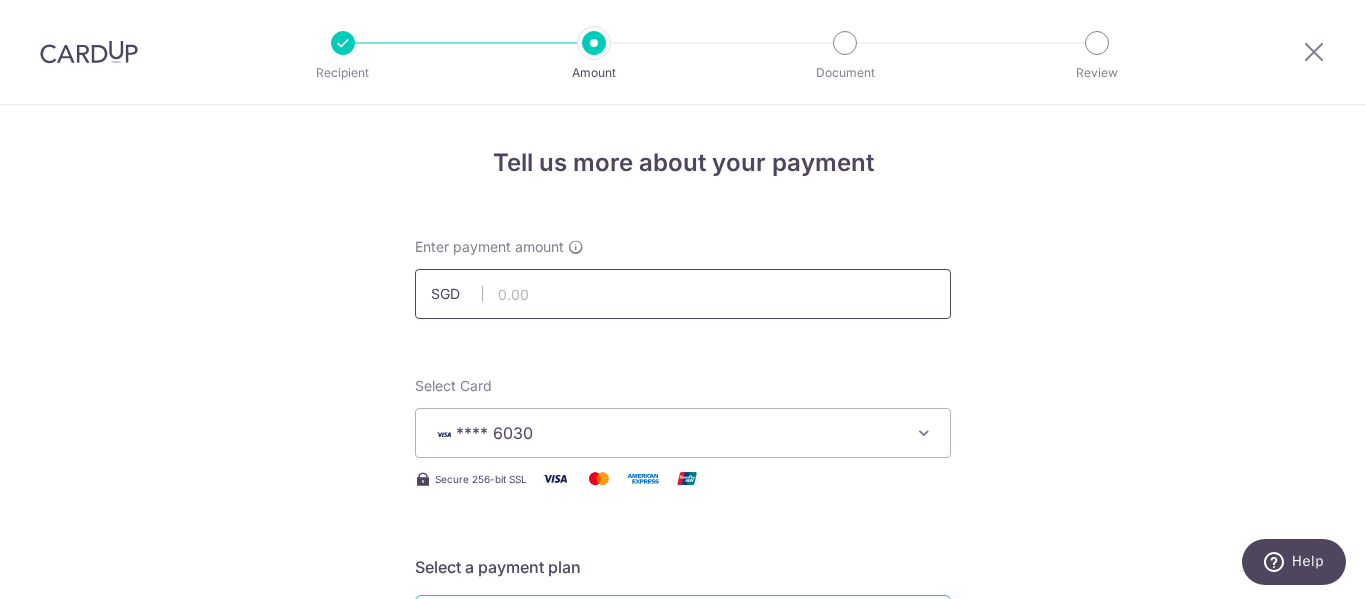 click at bounding box center (683, 294) 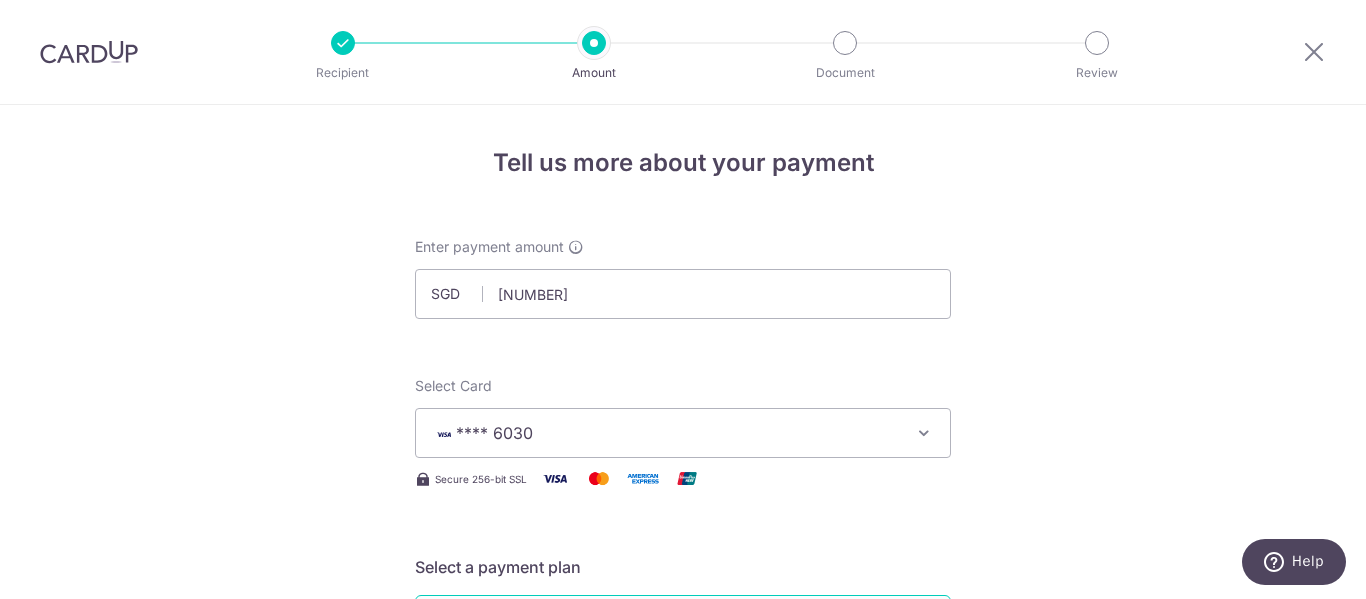 type on "2,850.00" 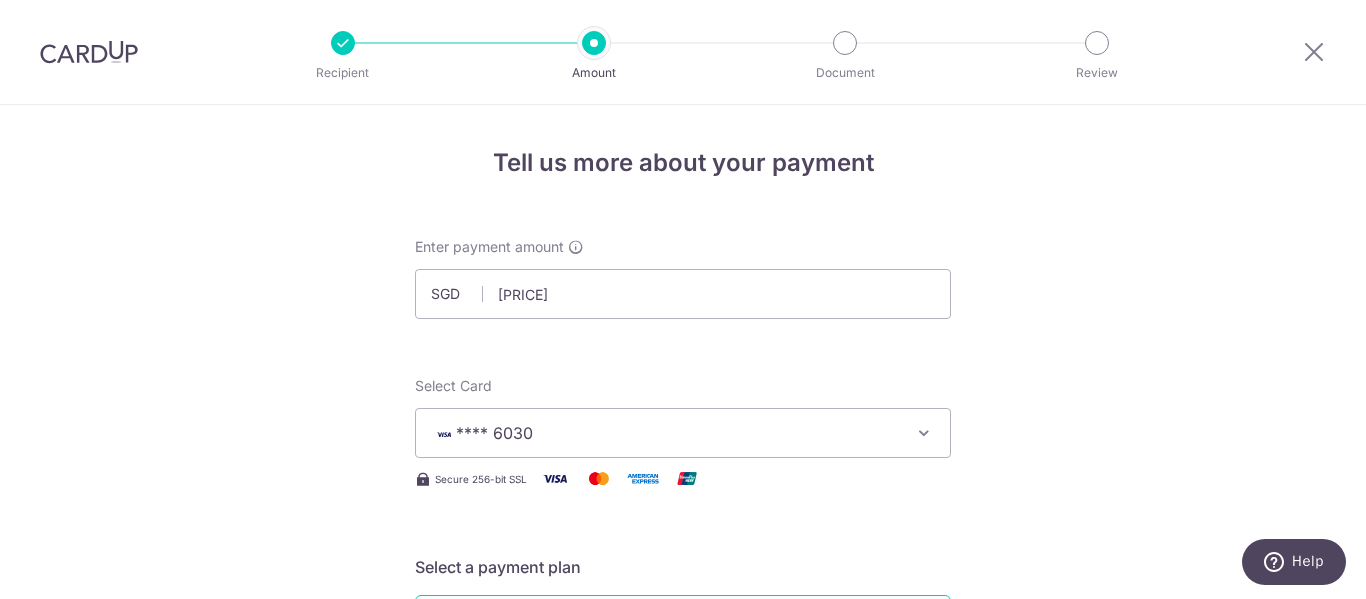 type 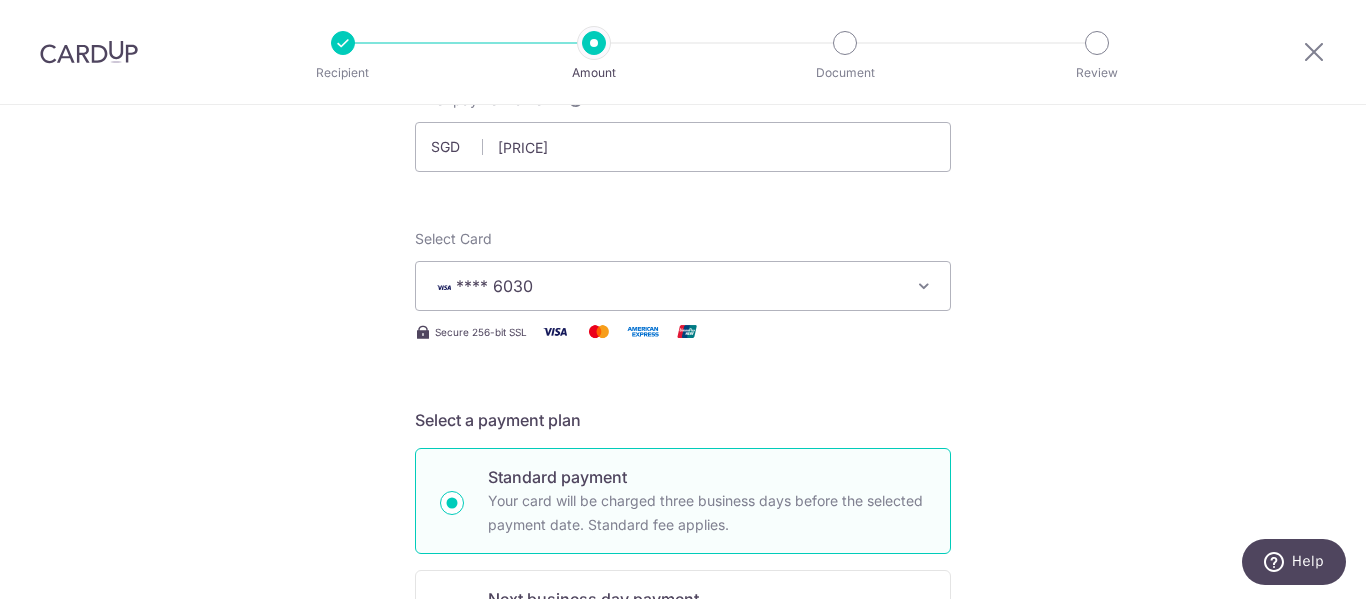 scroll, scrollTop: 300, scrollLeft: 0, axis: vertical 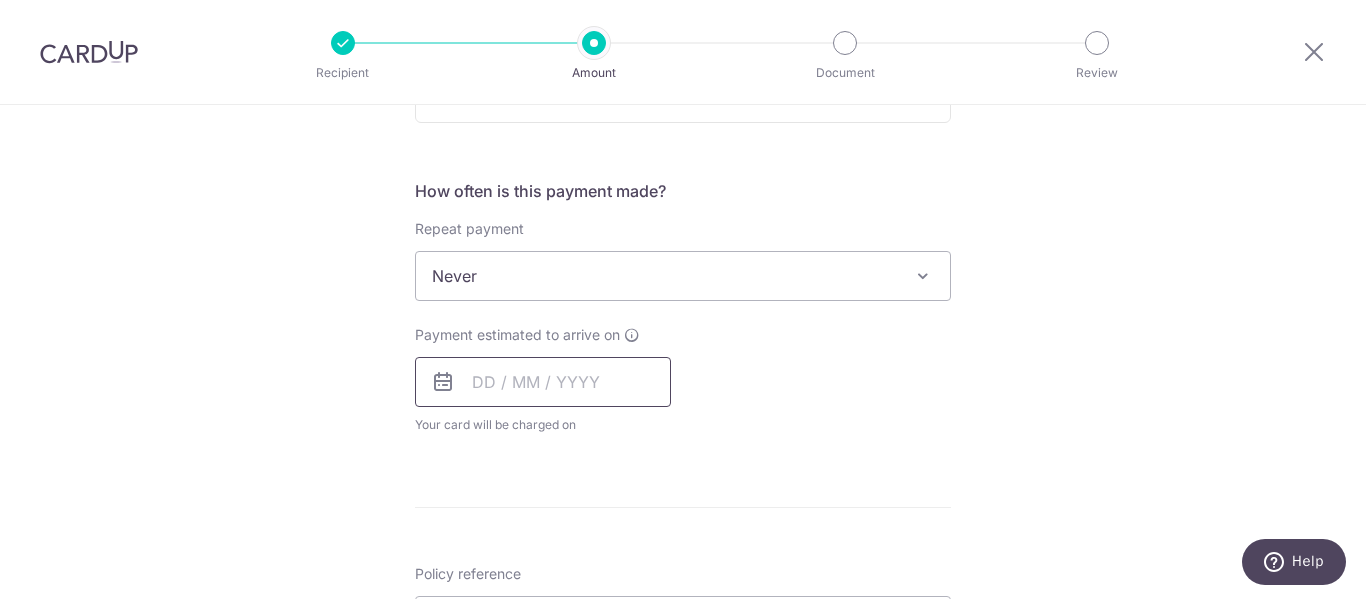 click at bounding box center [543, 382] 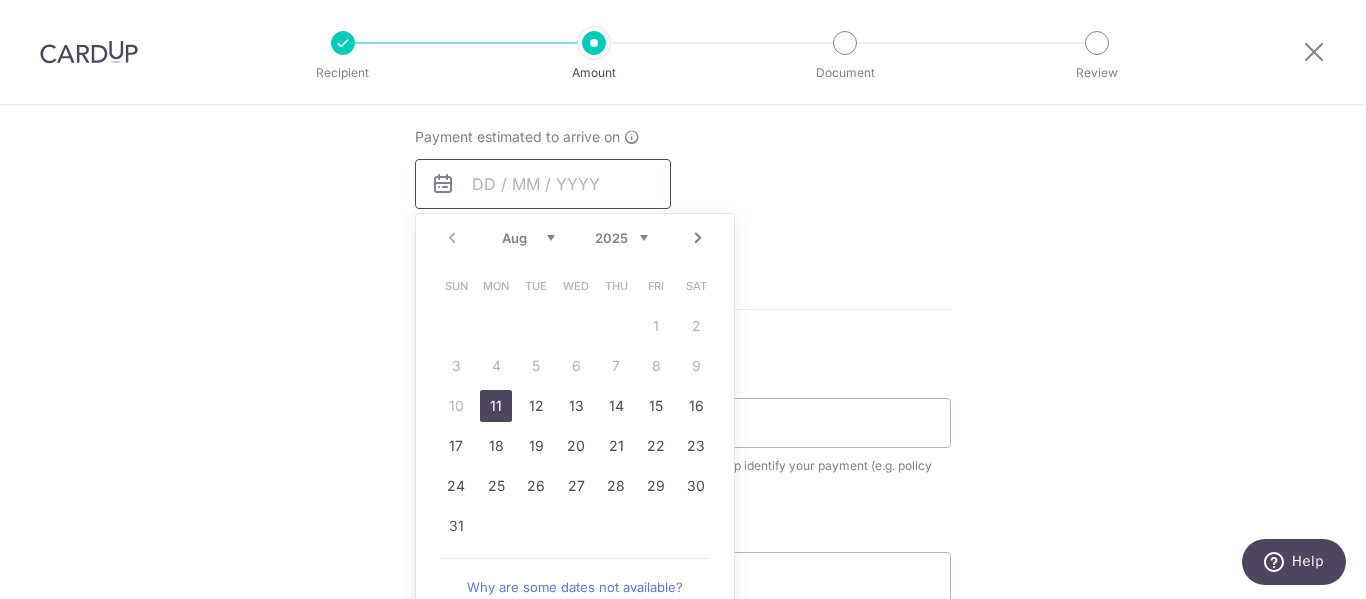 scroll, scrollTop: 900, scrollLeft: 0, axis: vertical 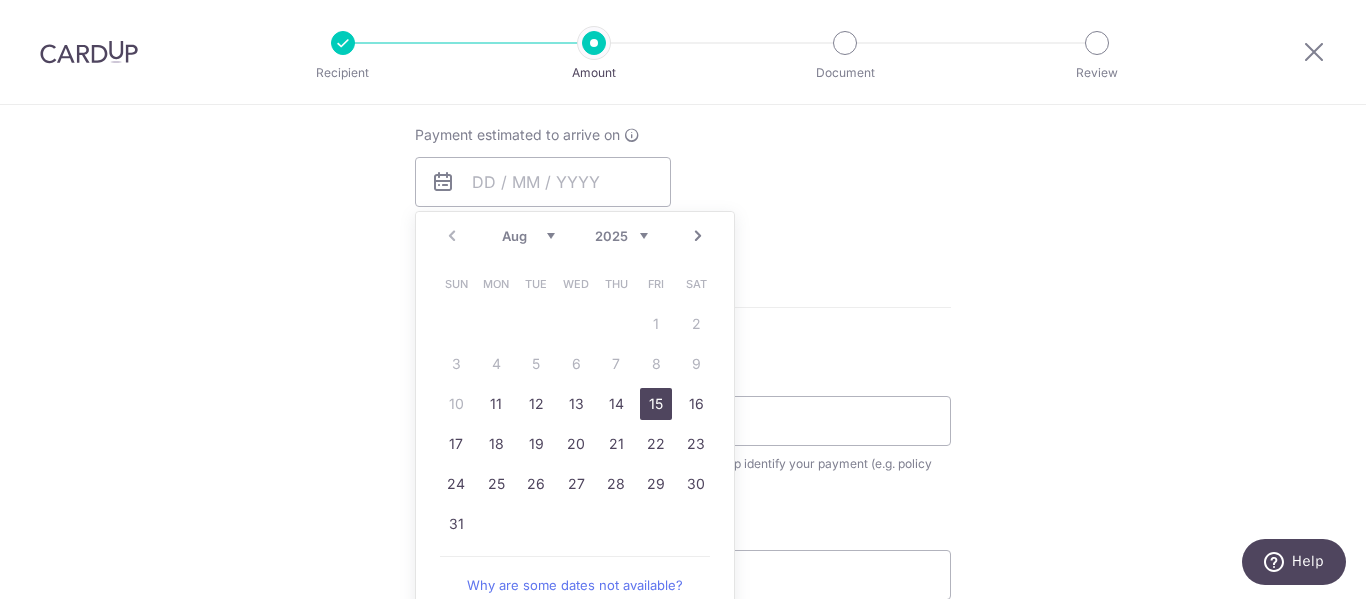 click on "15" at bounding box center (656, 404) 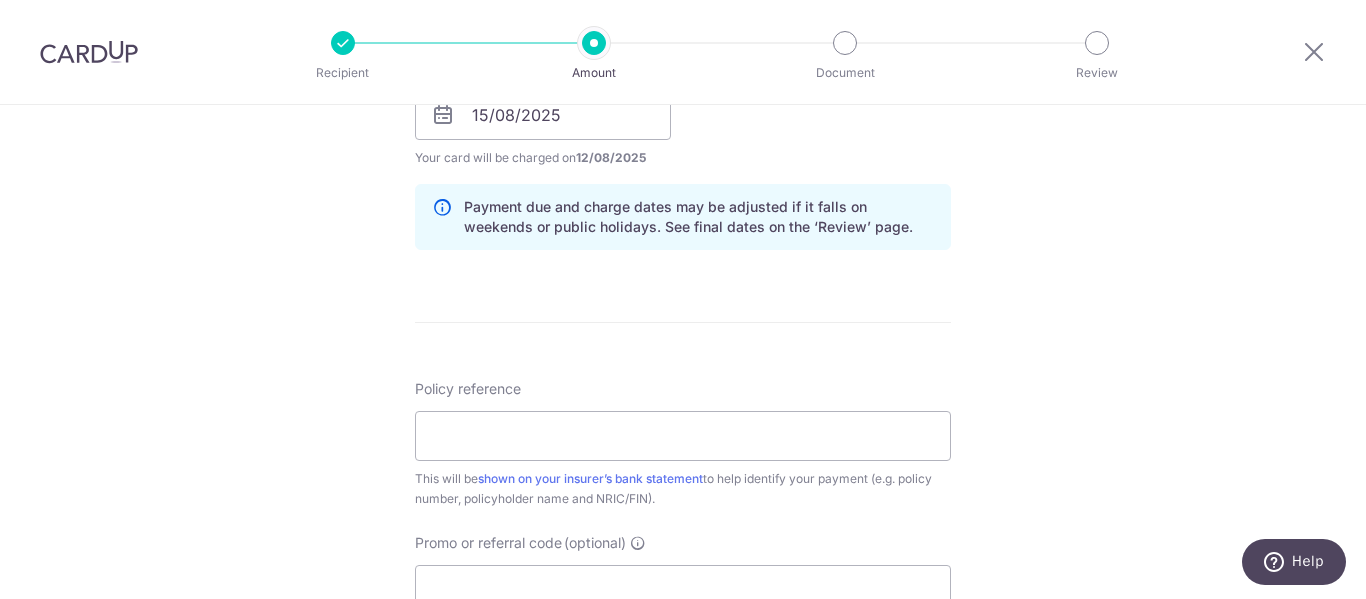 scroll, scrollTop: 1100, scrollLeft: 0, axis: vertical 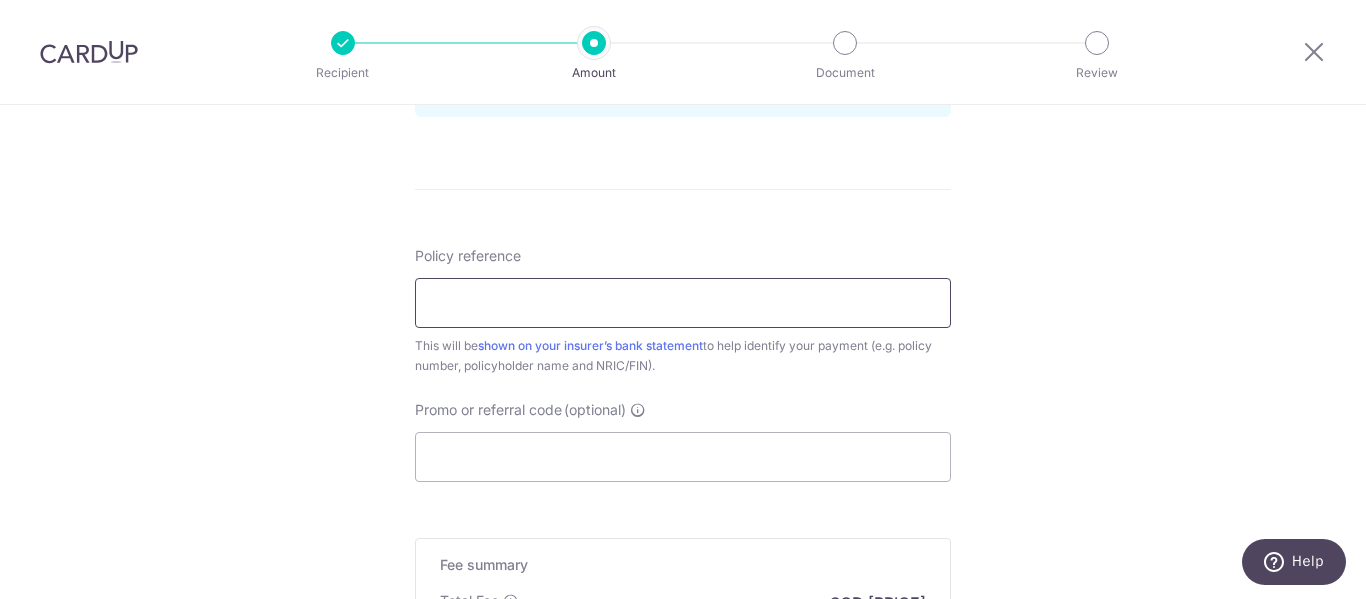 click on "Policy reference" at bounding box center (683, 303) 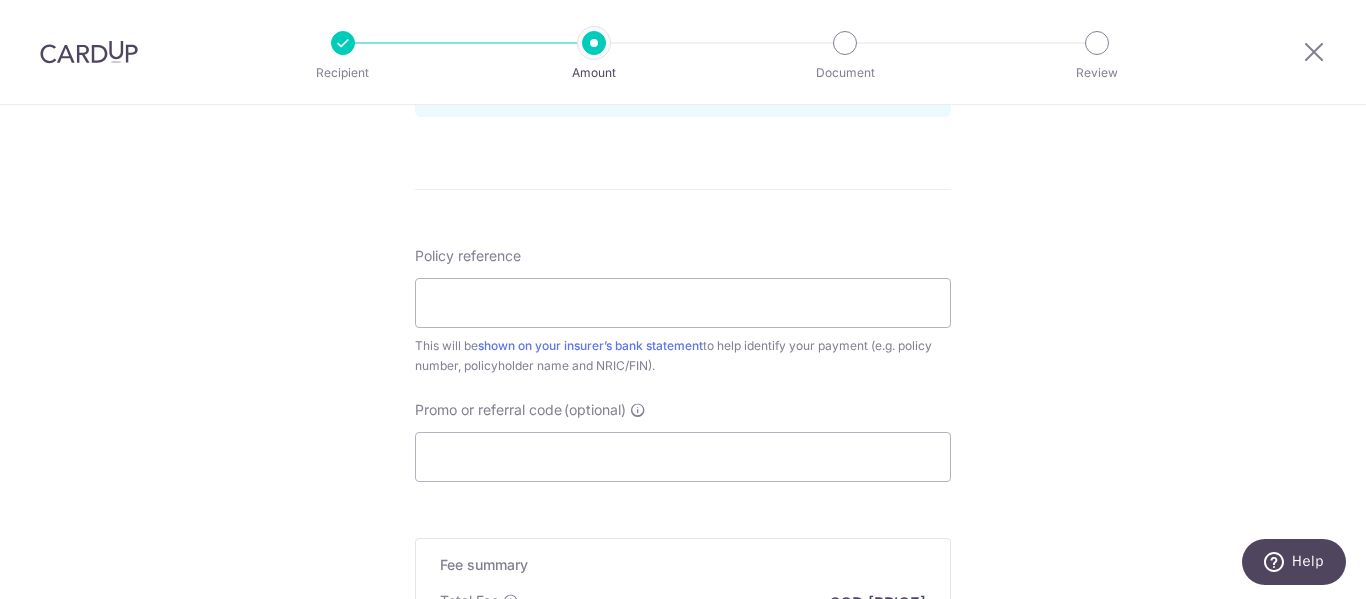 click on "Policy reference
This will be  shown on your insurer’s bank statement  to help identify your payment (e.g. policy number, policyholder name and NRIC/FIN).
Promo or referral code
(optional)
The discounted fee will be shown on the review step, right before you create your payments.
Add" at bounding box center [683, 364] 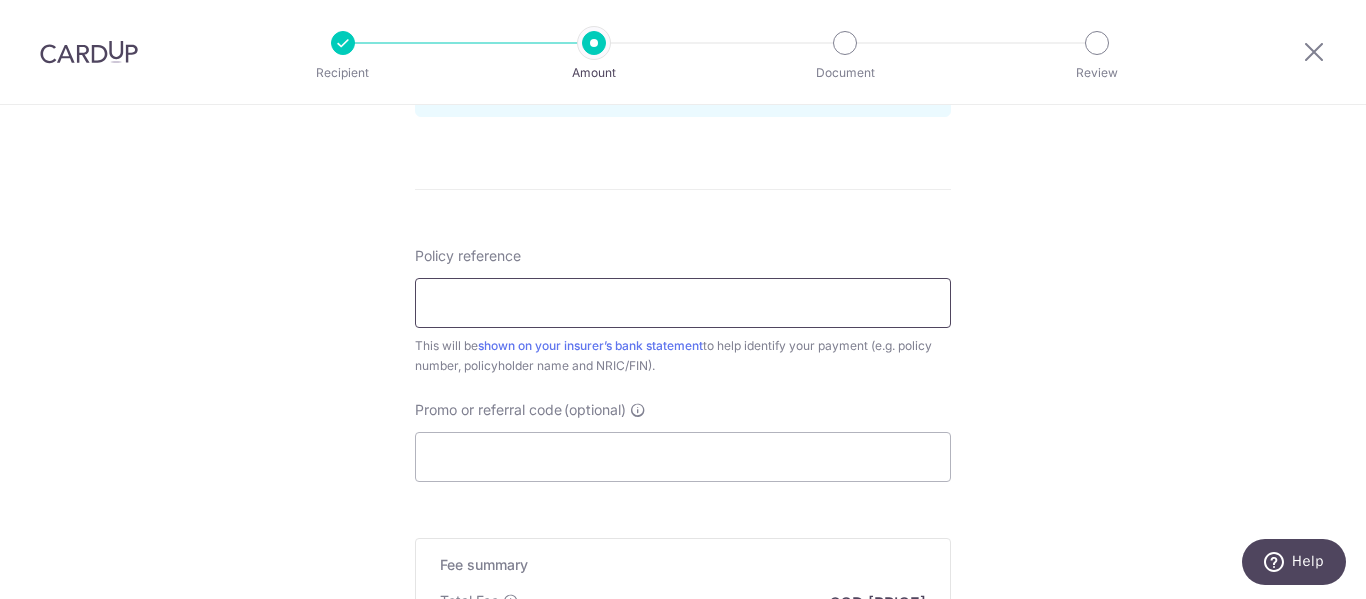 click on "Policy reference" at bounding box center (683, 303) 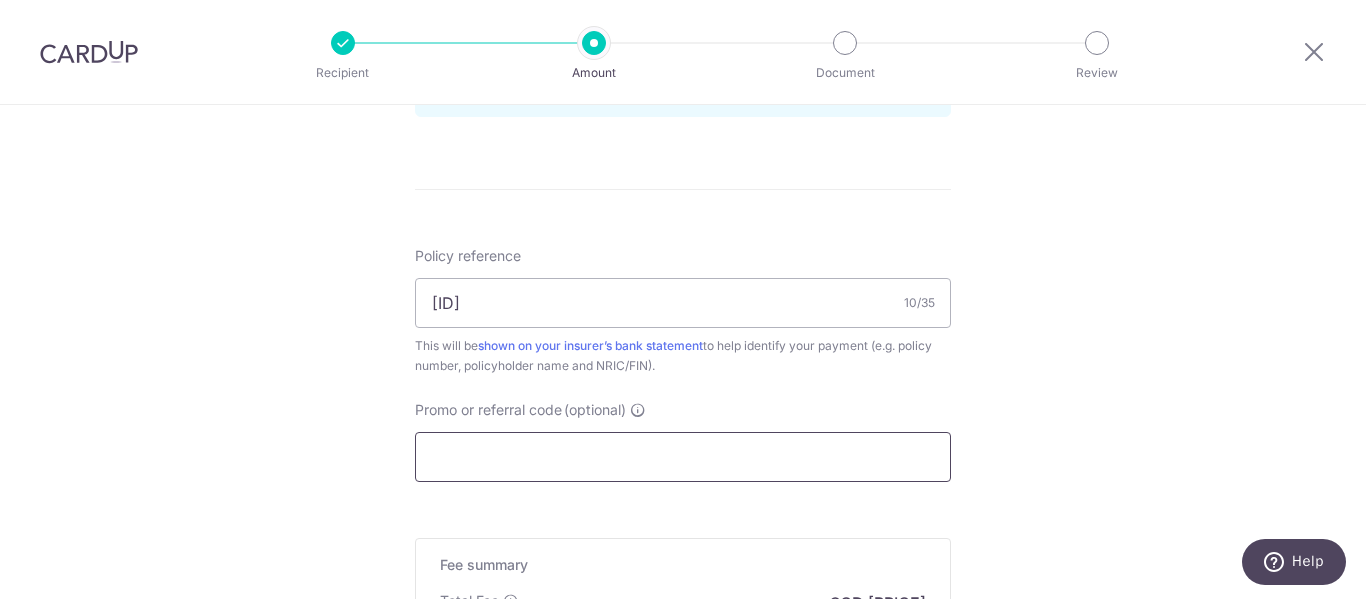 click on "Promo or referral code
(optional)" at bounding box center (683, 457) 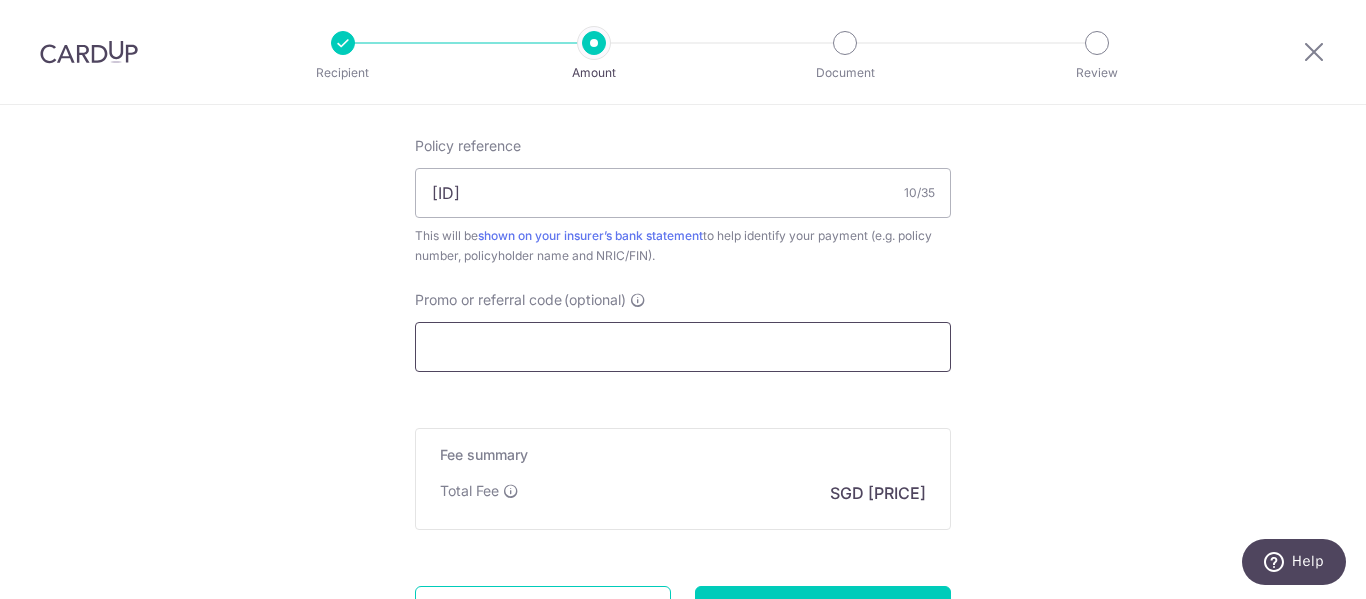 scroll, scrollTop: 1300, scrollLeft: 0, axis: vertical 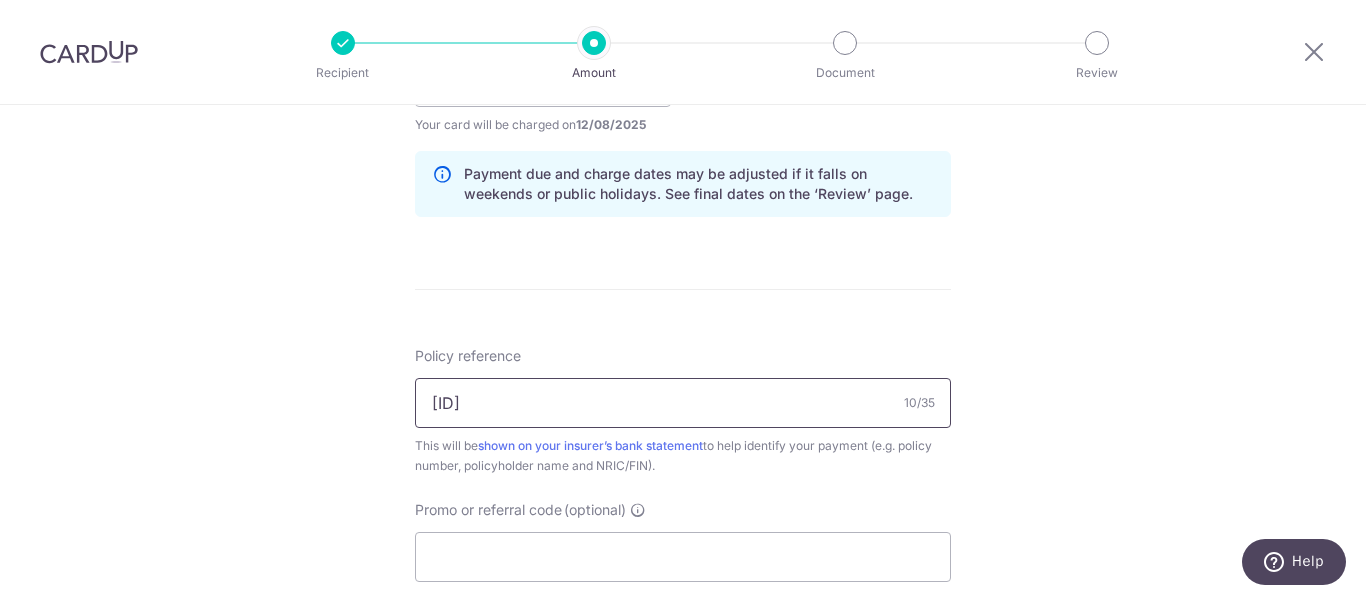 click on "L549909824" at bounding box center [683, 403] 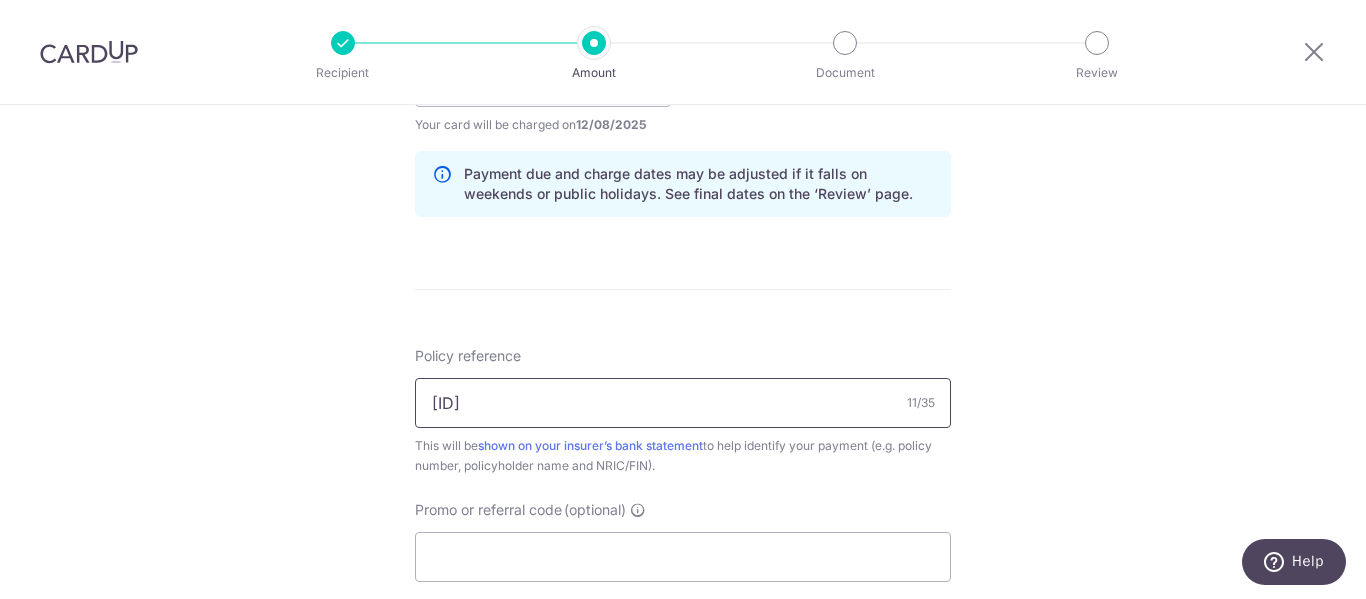 paste on "Poh Shi Rou, Athena" 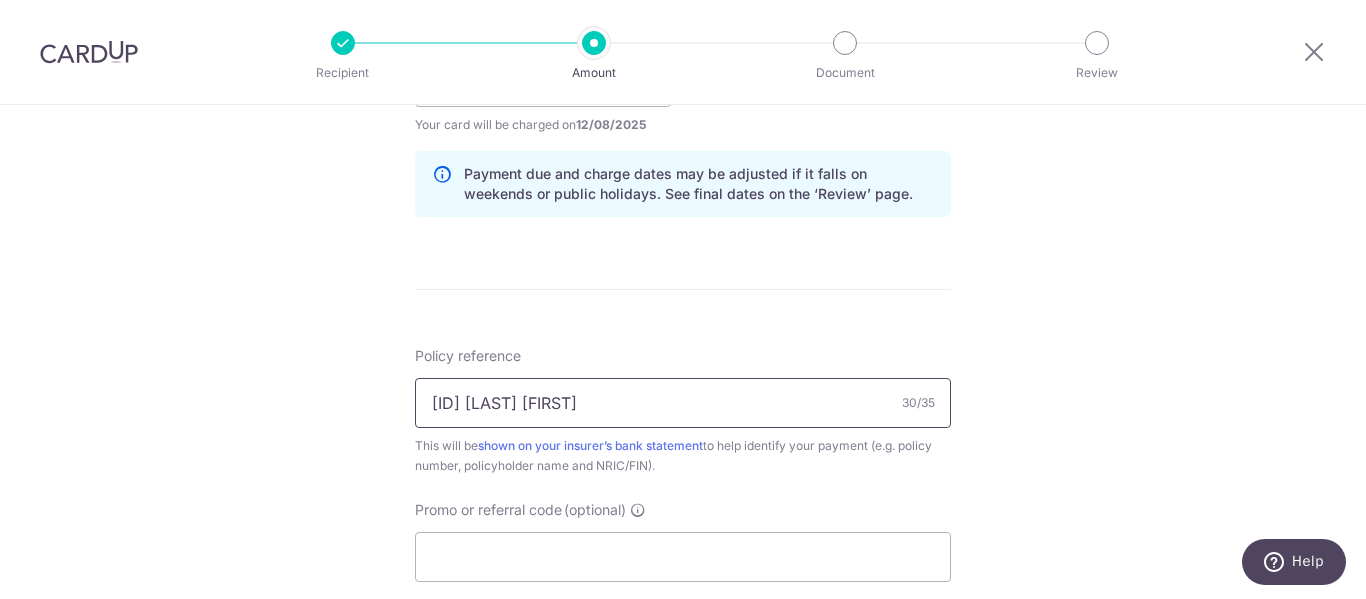 click on "L549909824 Poh Shi Rou, Athena" at bounding box center [683, 403] 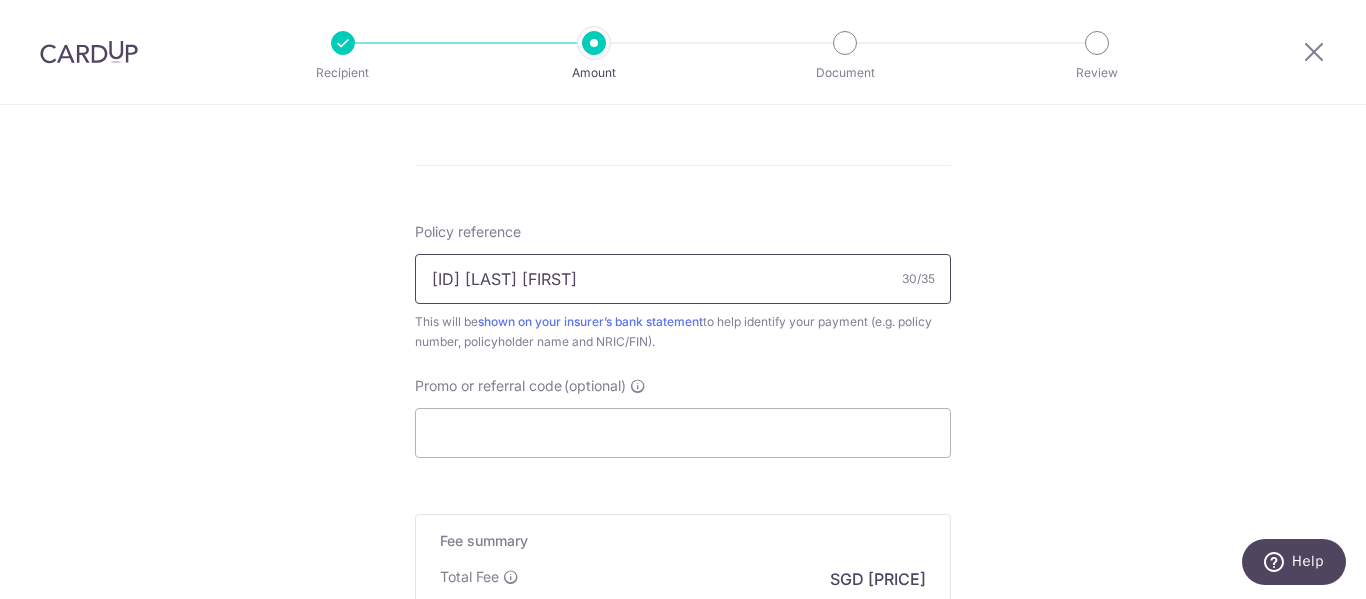 scroll, scrollTop: 1088, scrollLeft: 0, axis: vertical 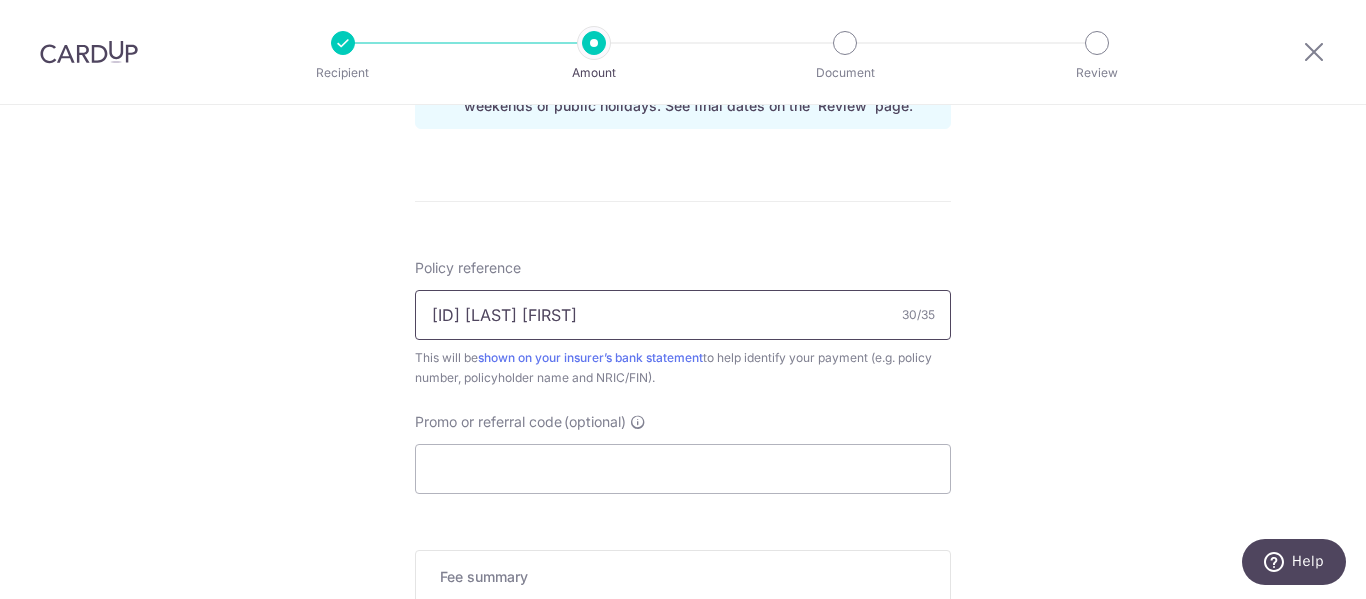 click on "L549909824 POH SHI ROU, Athena" at bounding box center [683, 315] 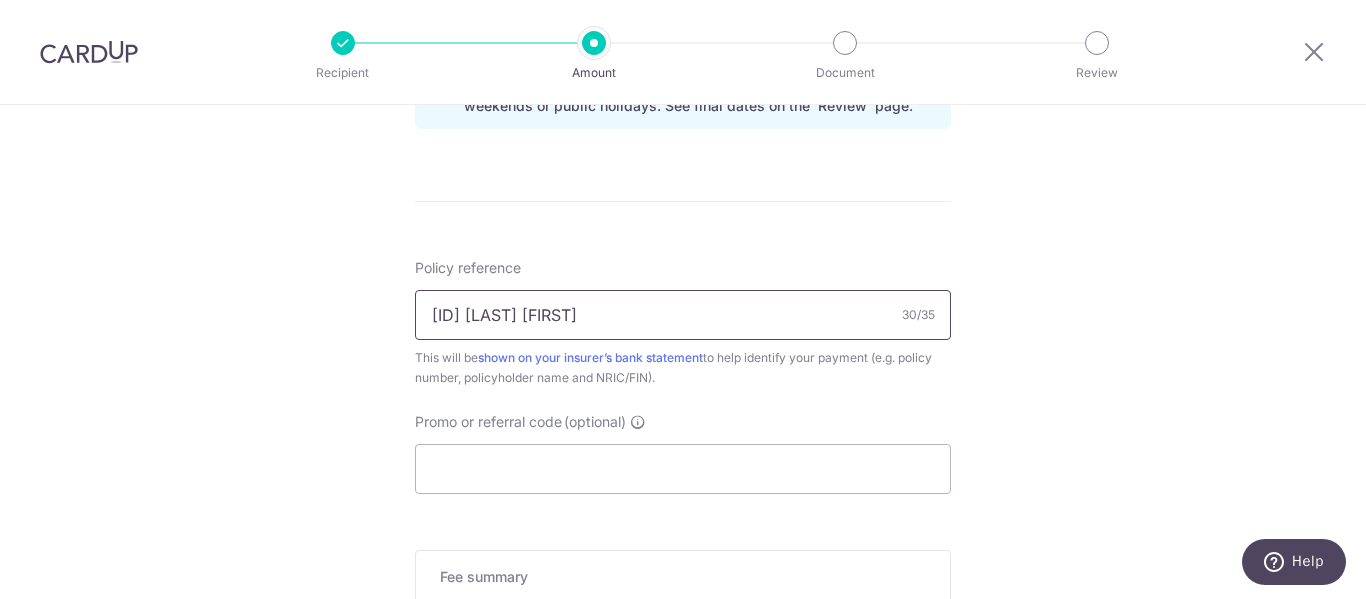 type on "L549909824 POH SHI ROU, ATHENA" 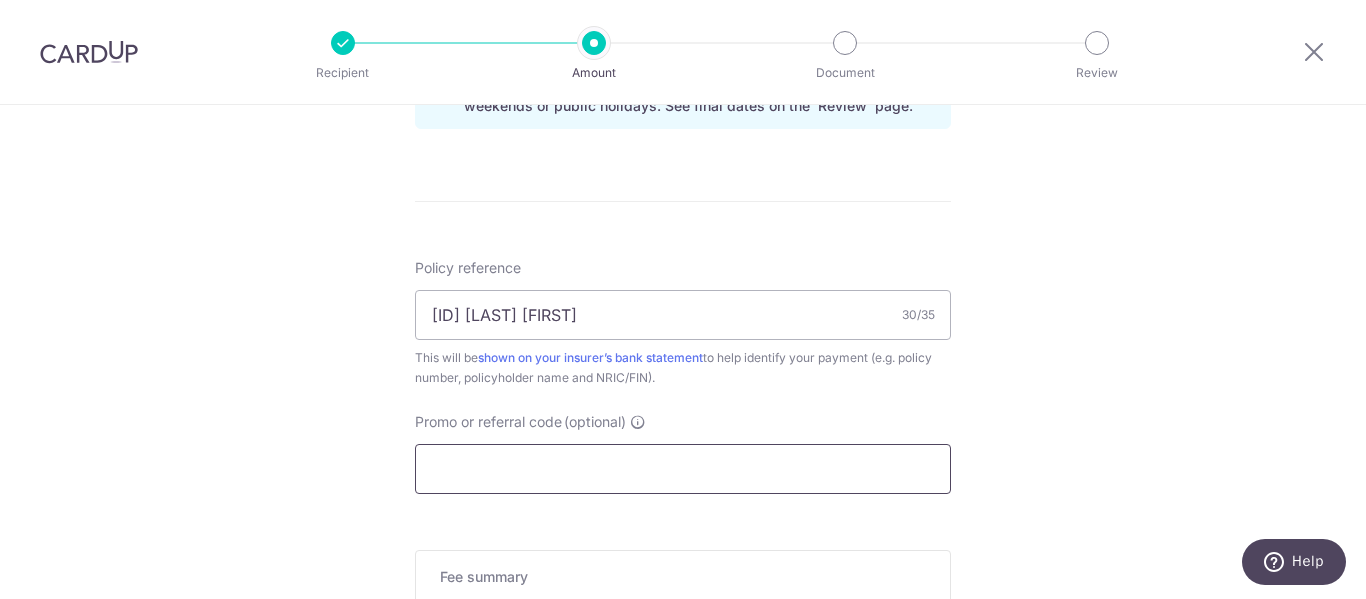 click on "Promo or referral code
(optional)" at bounding box center [683, 469] 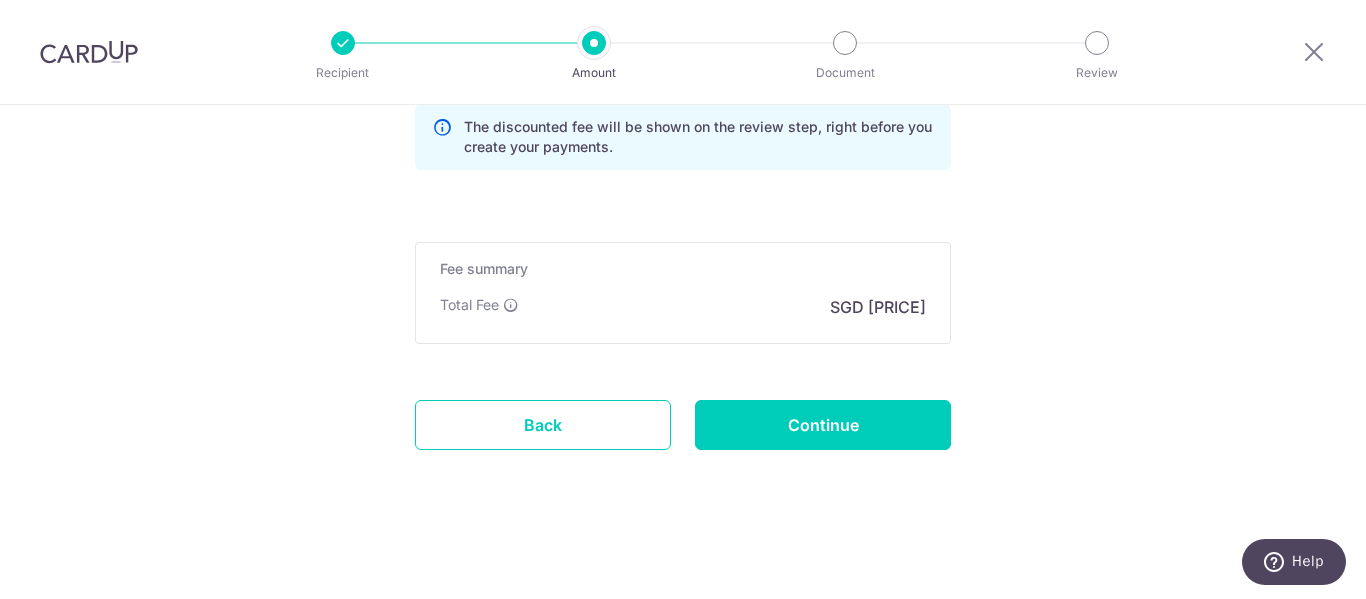 scroll, scrollTop: 1487, scrollLeft: 0, axis: vertical 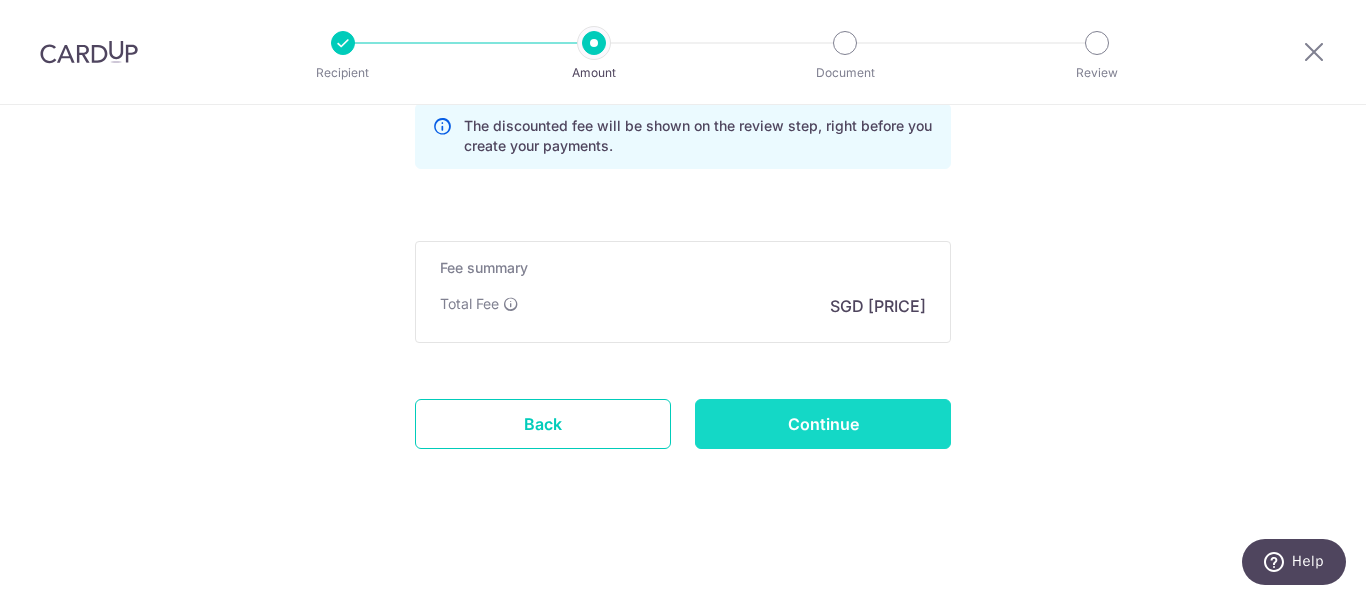 type on "OFF225" 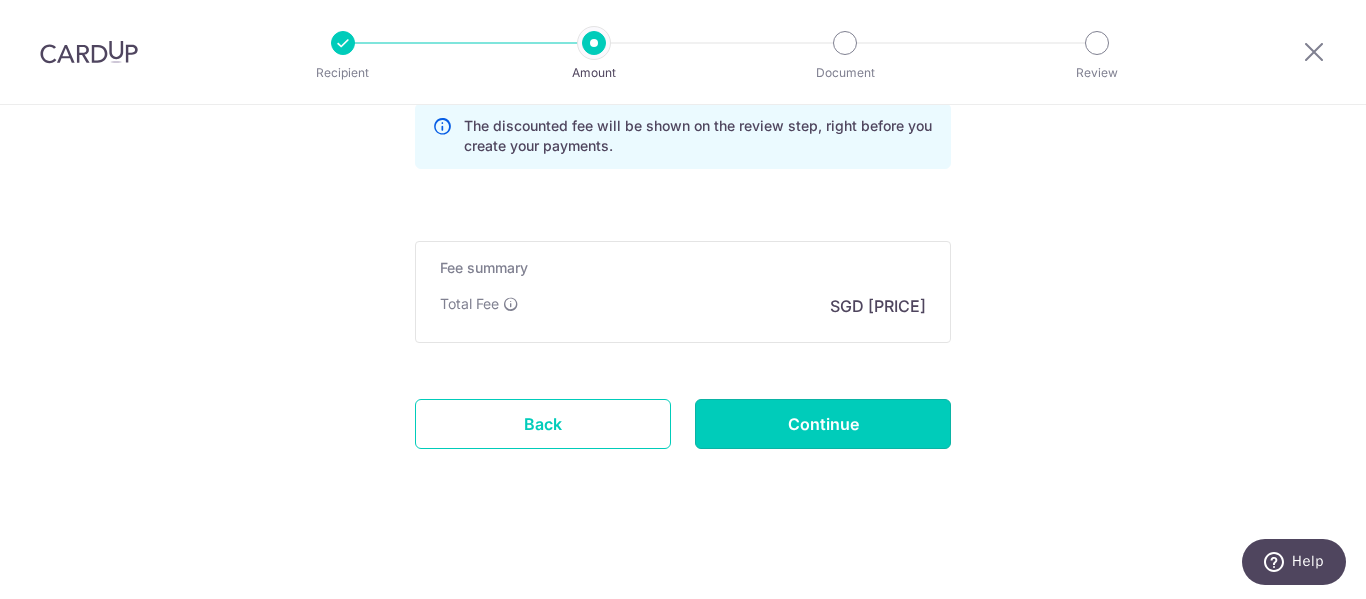 drag, startPoint x: 846, startPoint y: 424, endPoint x: 827, endPoint y: 429, distance: 19.646883 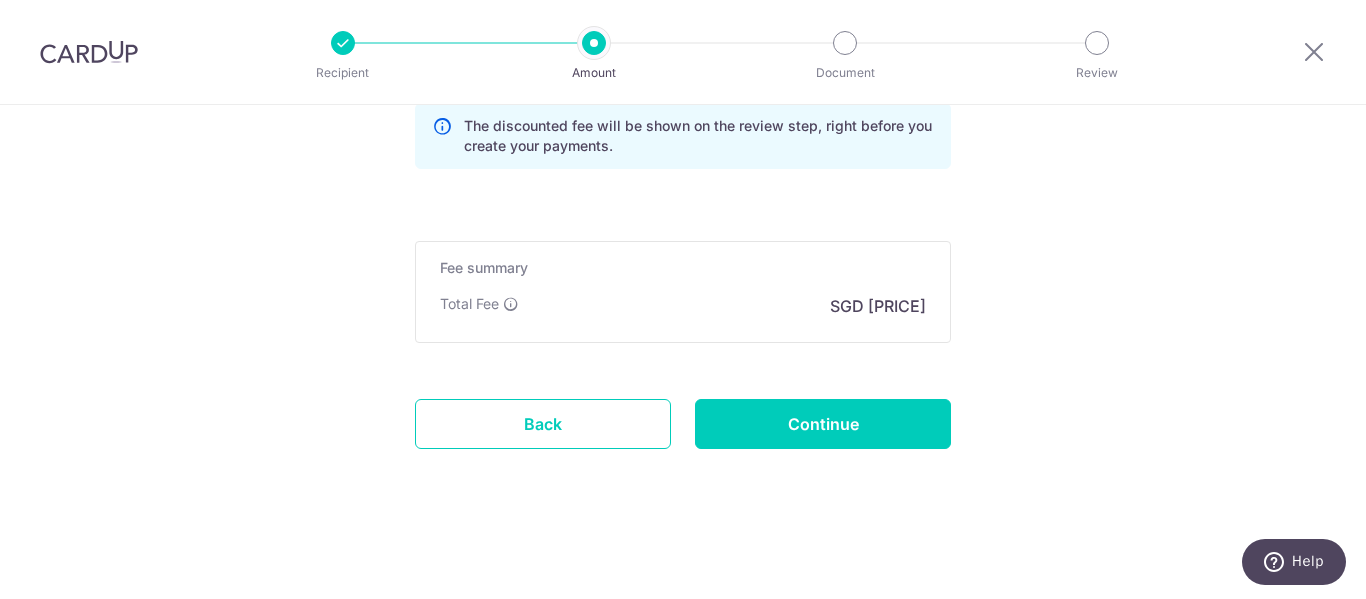 type on "Create Schedule" 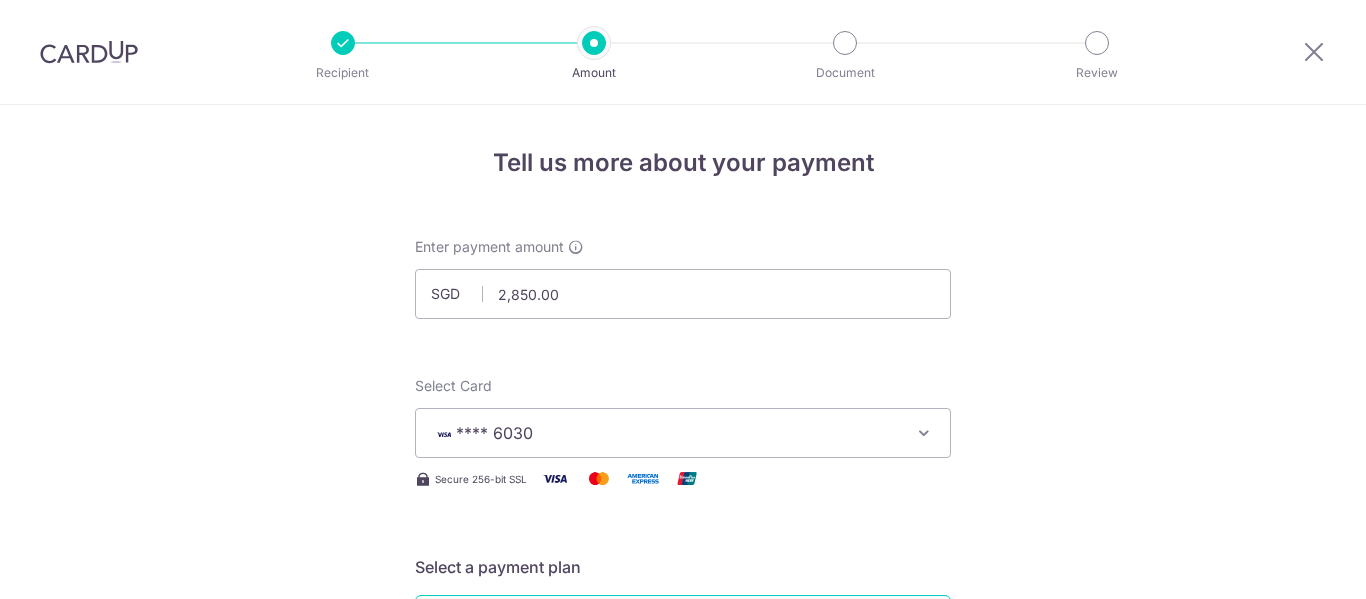 scroll, scrollTop: 0, scrollLeft: 0, axis: both 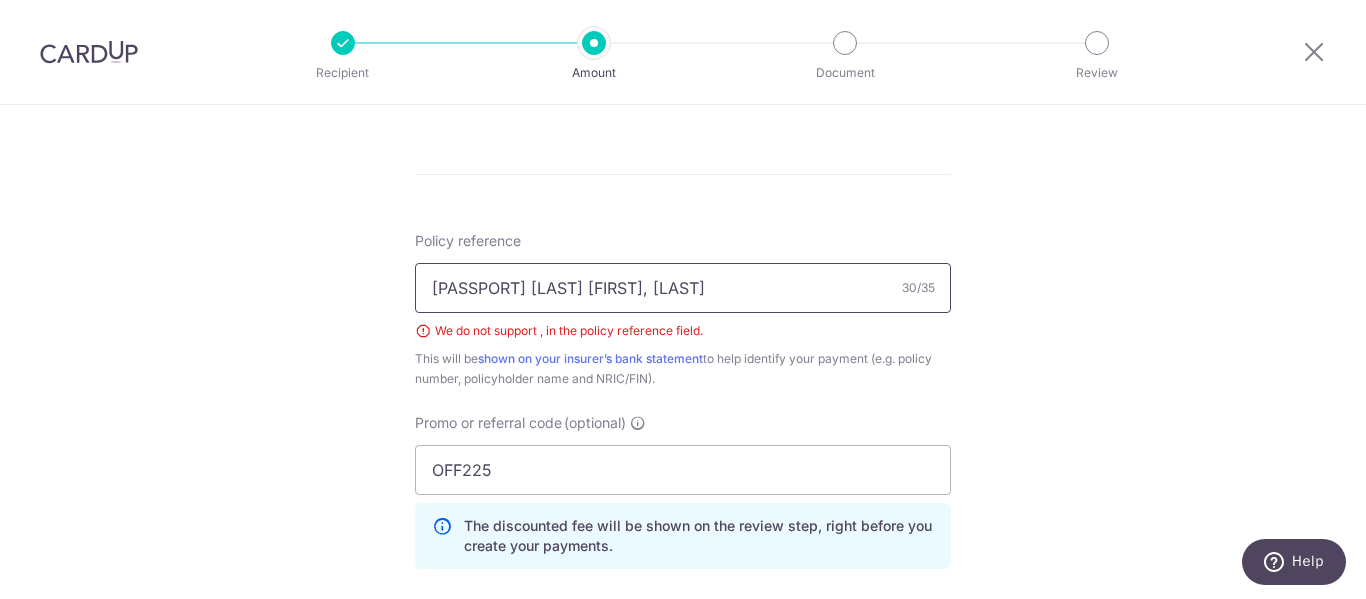 click on "[PASSPORT] [LAST] [FIRST], [LAST]" at bounding box center (683, 288) 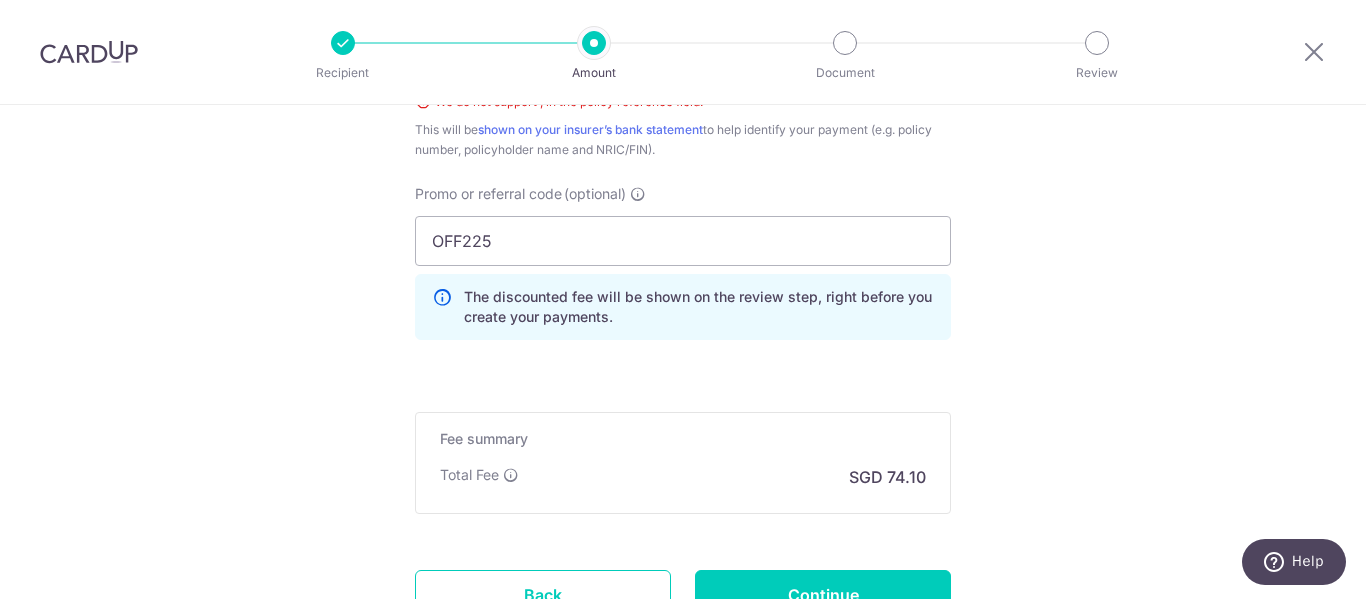 scroll, scrollTop: 1515, scrollLeft: 0, axis: vertical 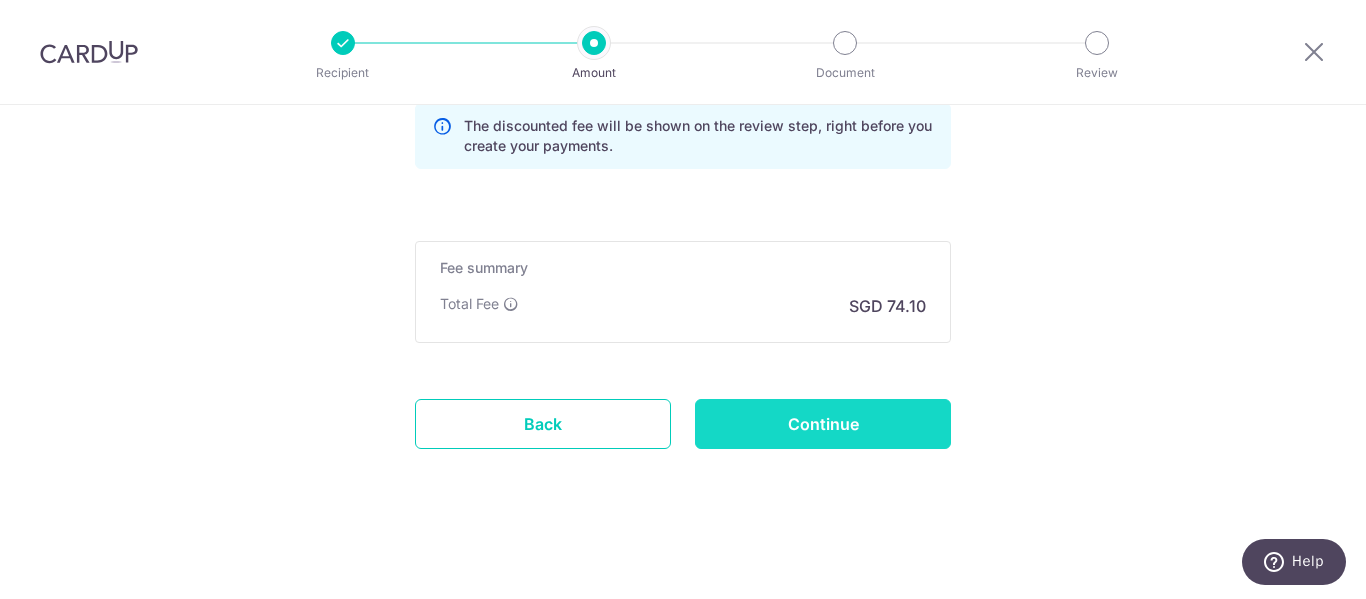 type on "L549909824 POH SHI ROU ATHENA" 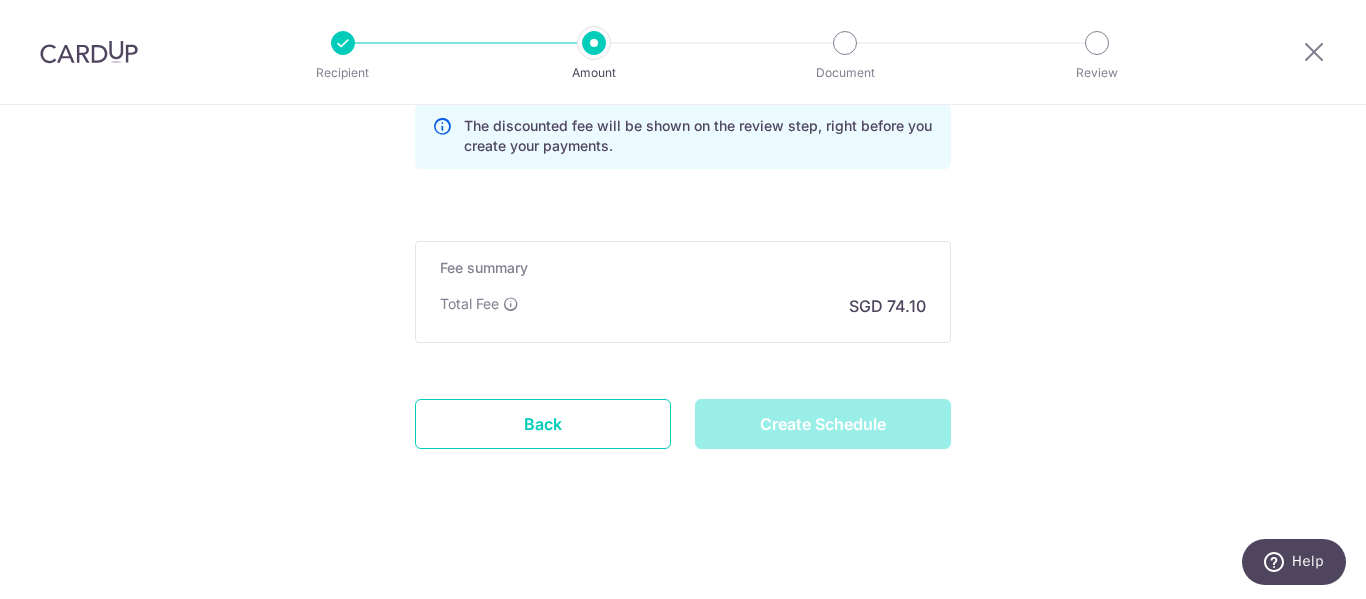 type on "Create Schedule" 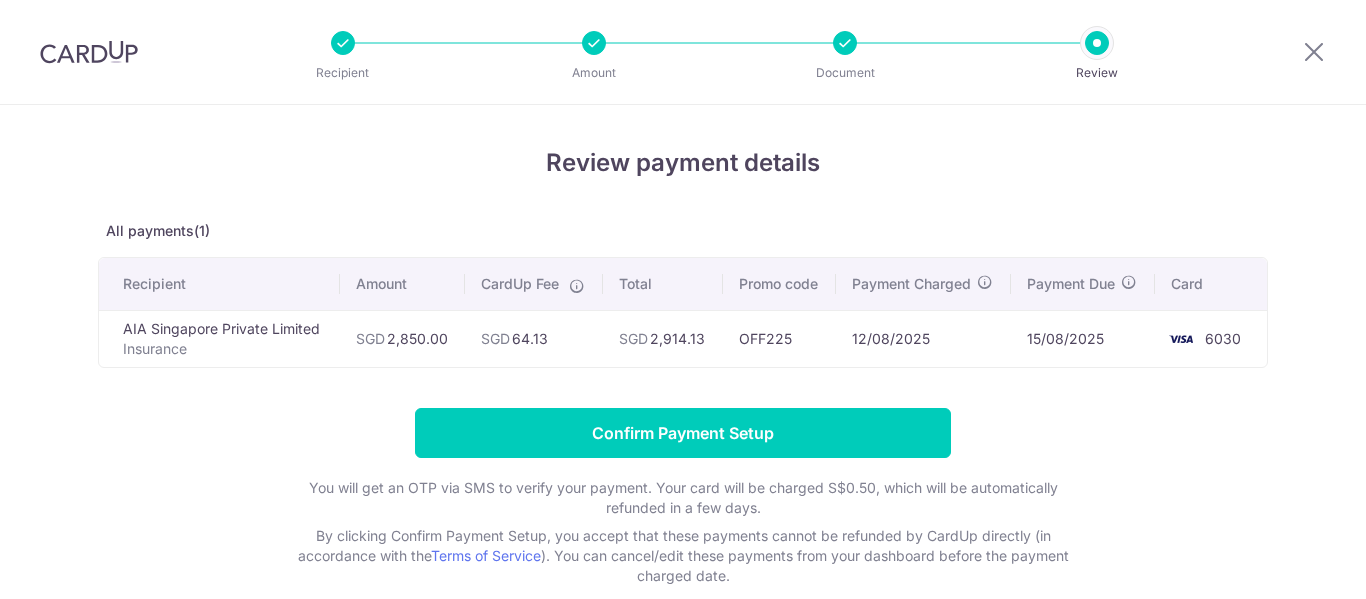 scroll, scrollTop: 0, scrollLeft: 0, axis: both 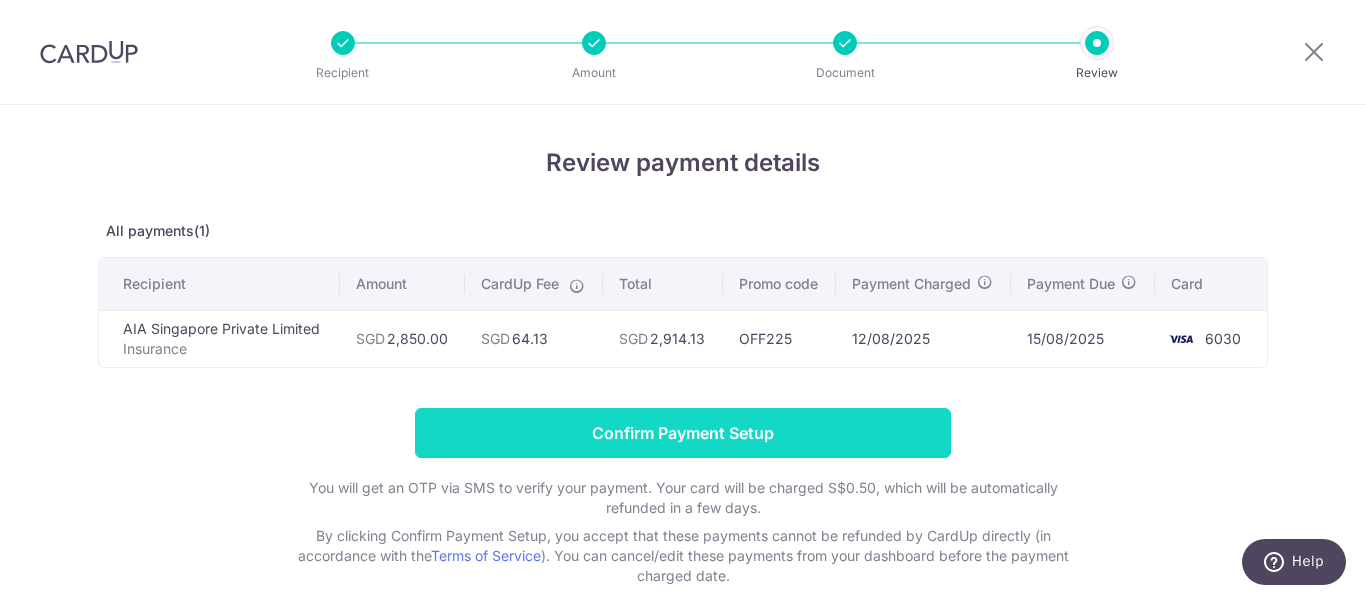 click on "Confirm Payment Setup" at bounding box center (683, 433) 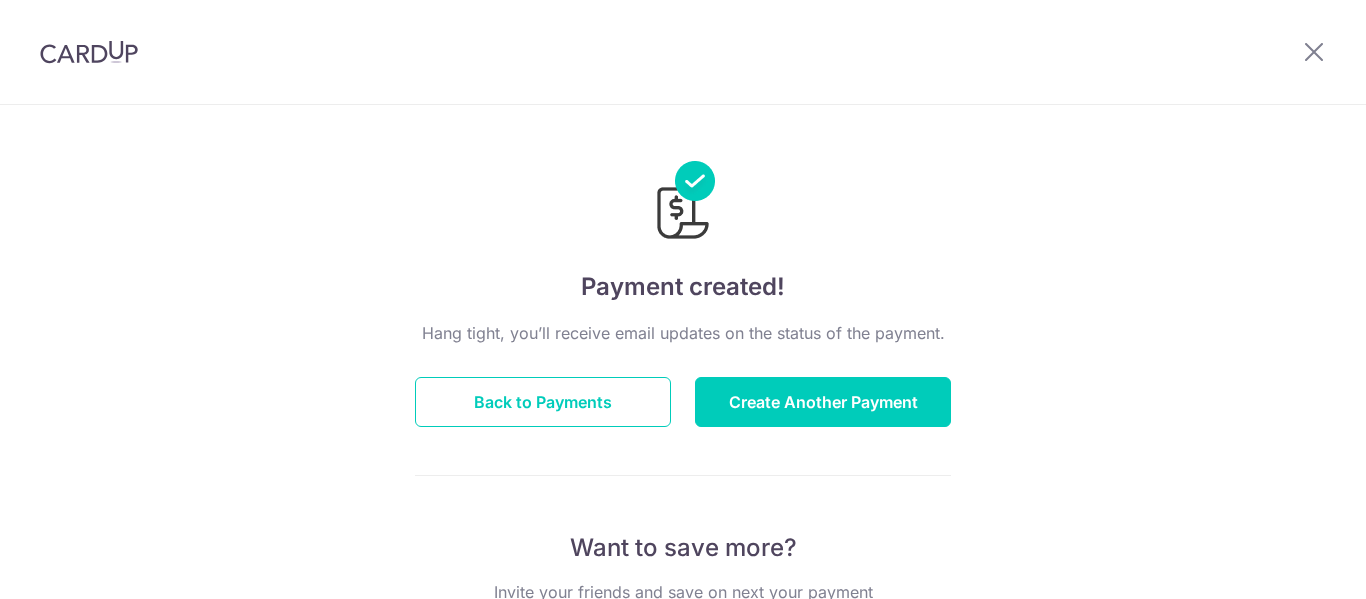 scroll, scrollTop: 0, scrollLeft: 0, axis: both 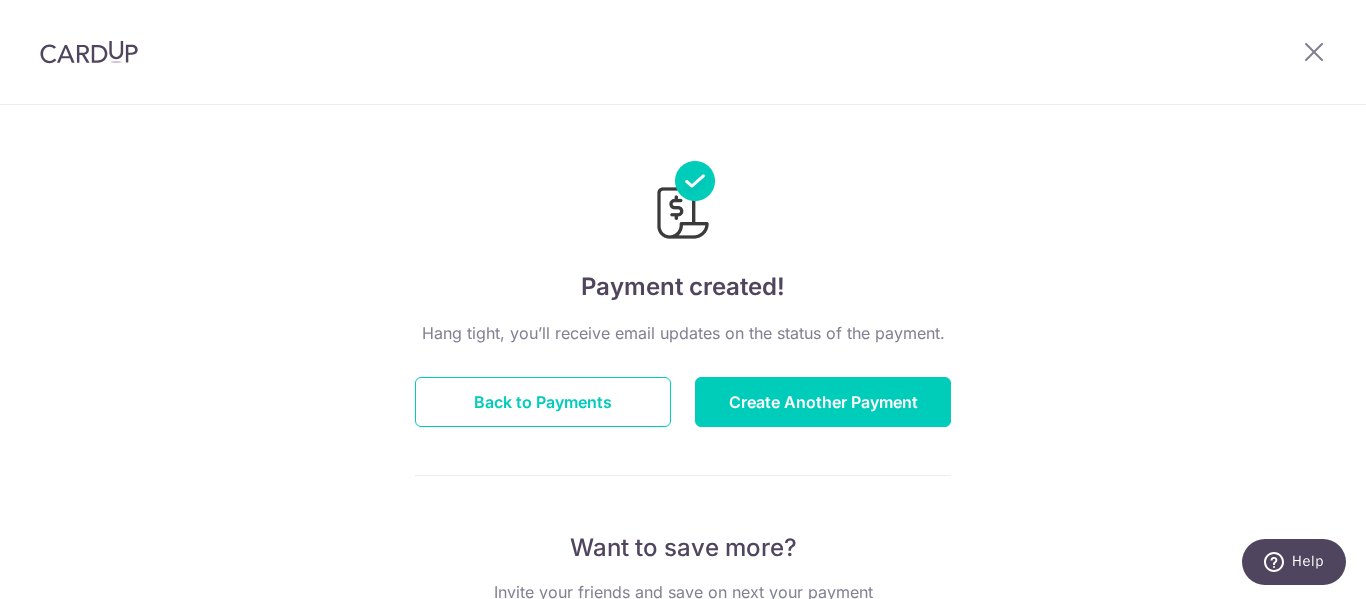 click at bounding box center [683, 187] 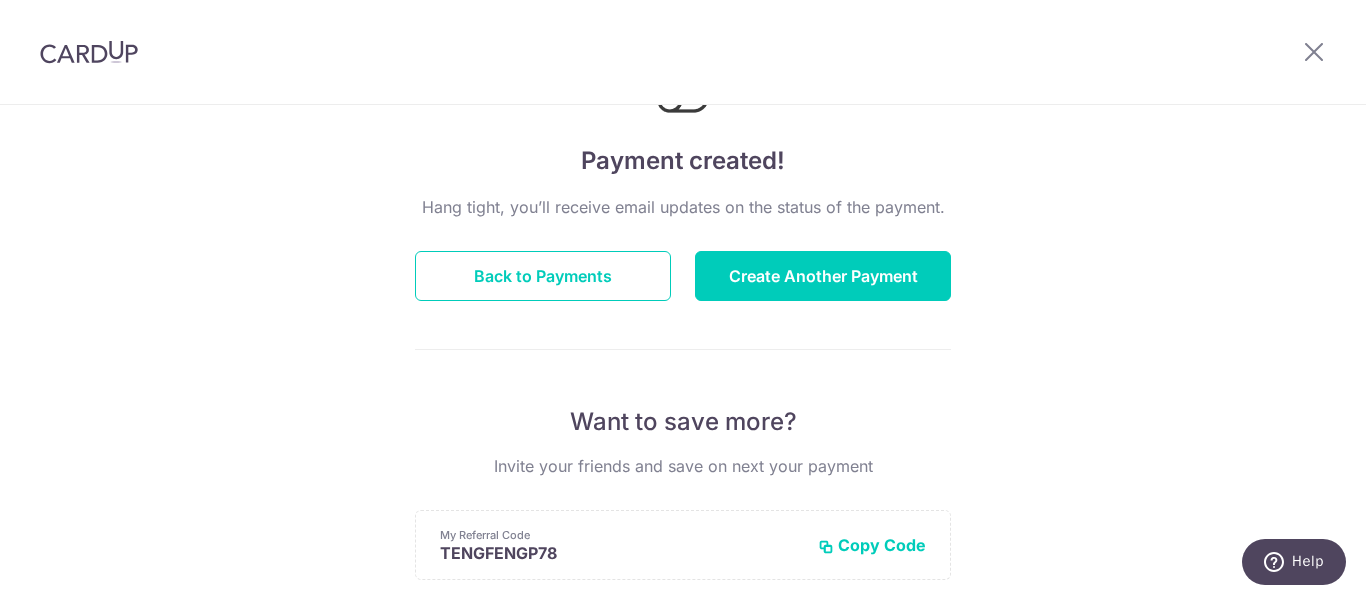 scroll, scrollTop: 200, scrollLeft: 0, axis: vertical 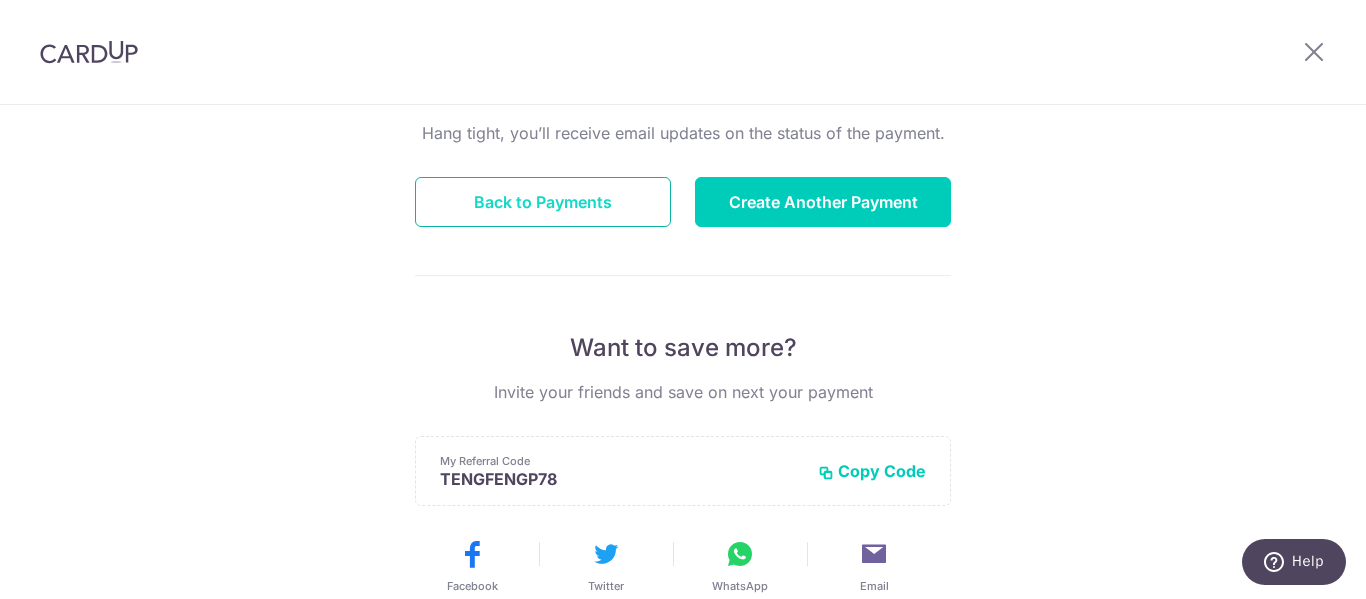 click on "Back to Payments" at bounding box center [543, 202] 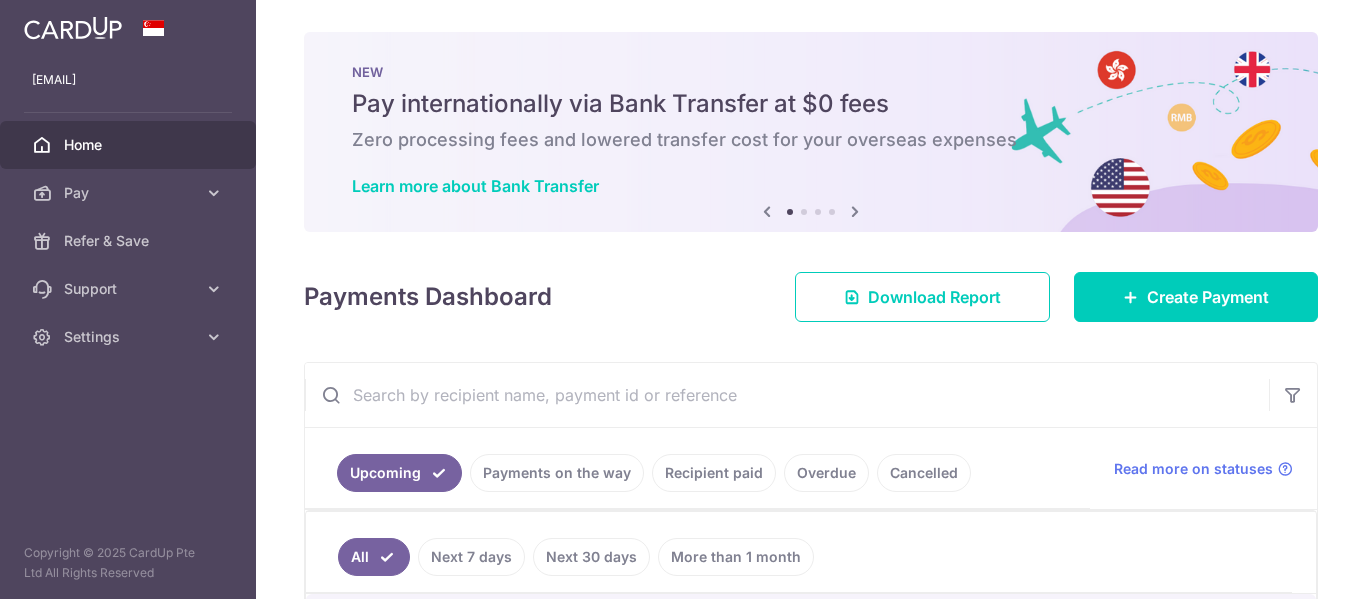scroll, scrollTop: 0, scrollLeft: 0, axis: both 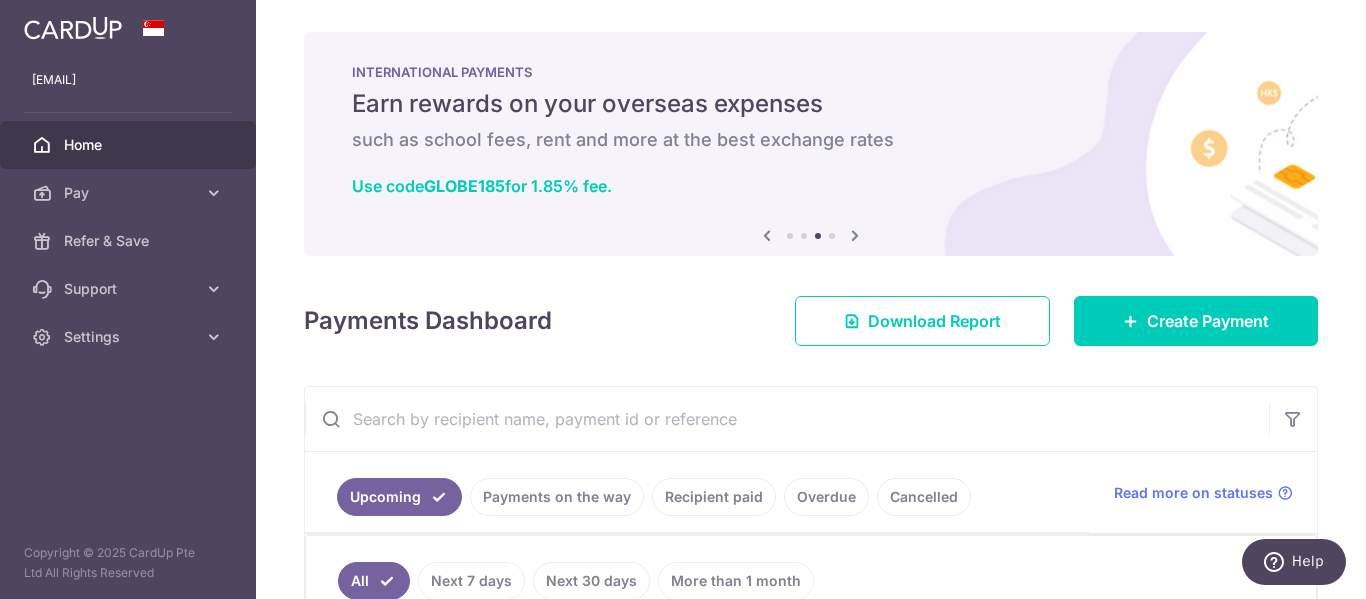 click on "Home" at bounding box center [128, 145] 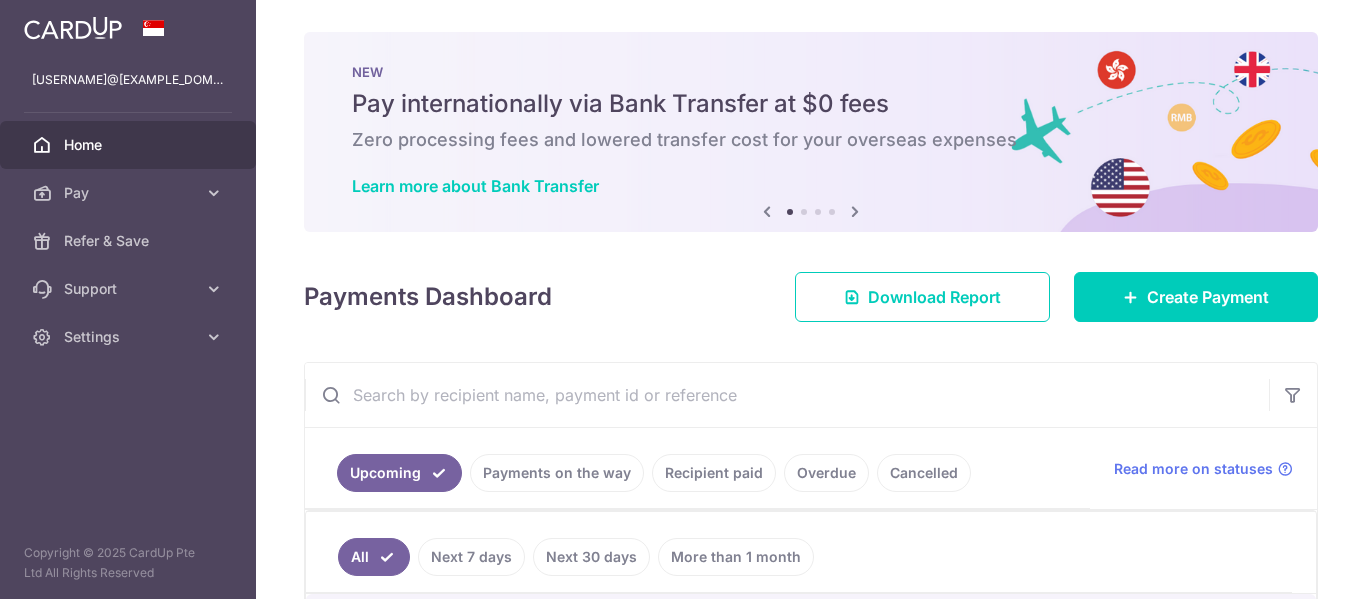 scroll, scrollTop: 0, scrollLeft: 0, axis: both 